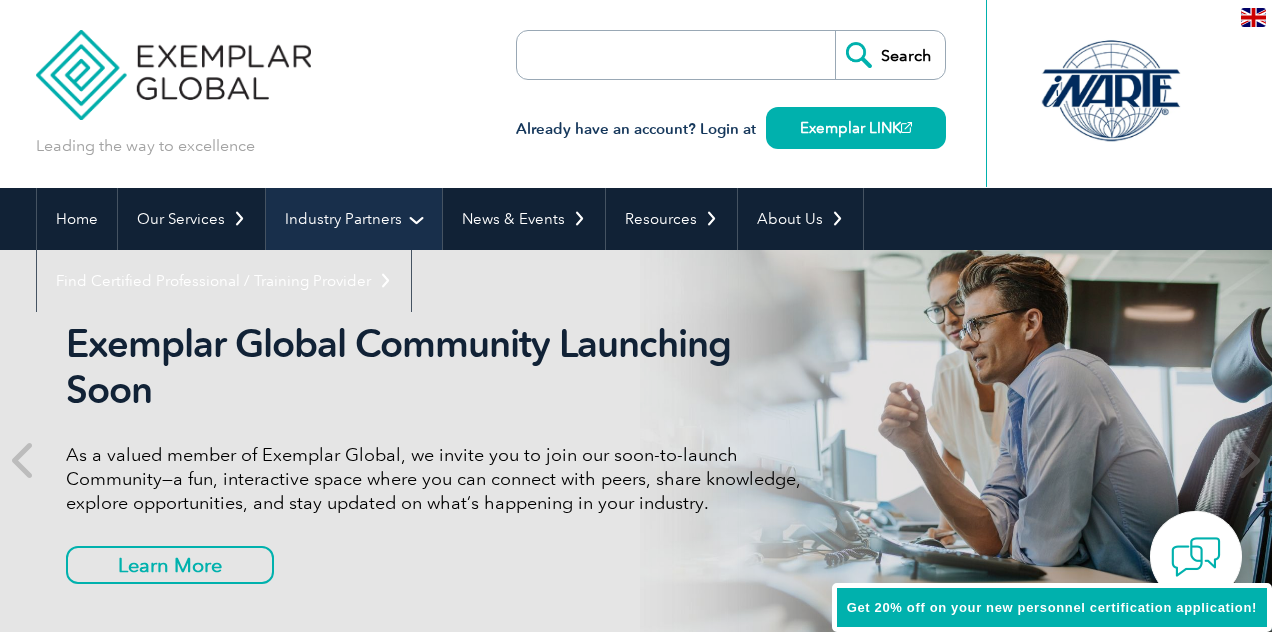 scroll, scrollTop: 0, scrollLeft: 0, axis: both 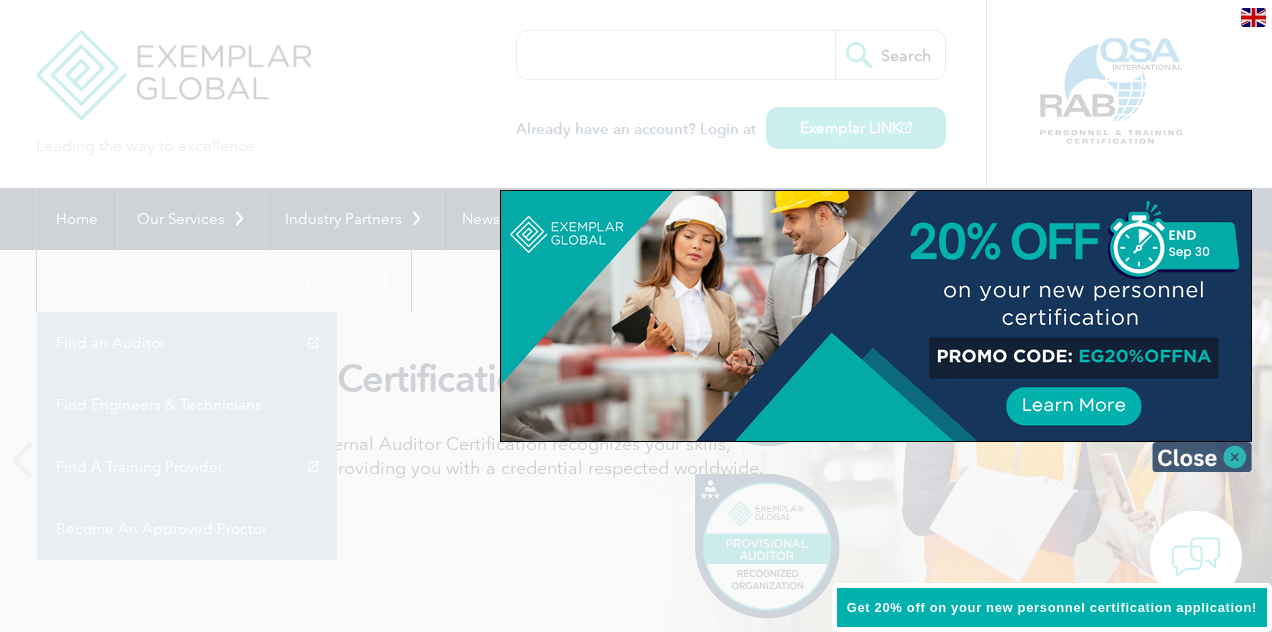 click at bounding box center [1202, 457] 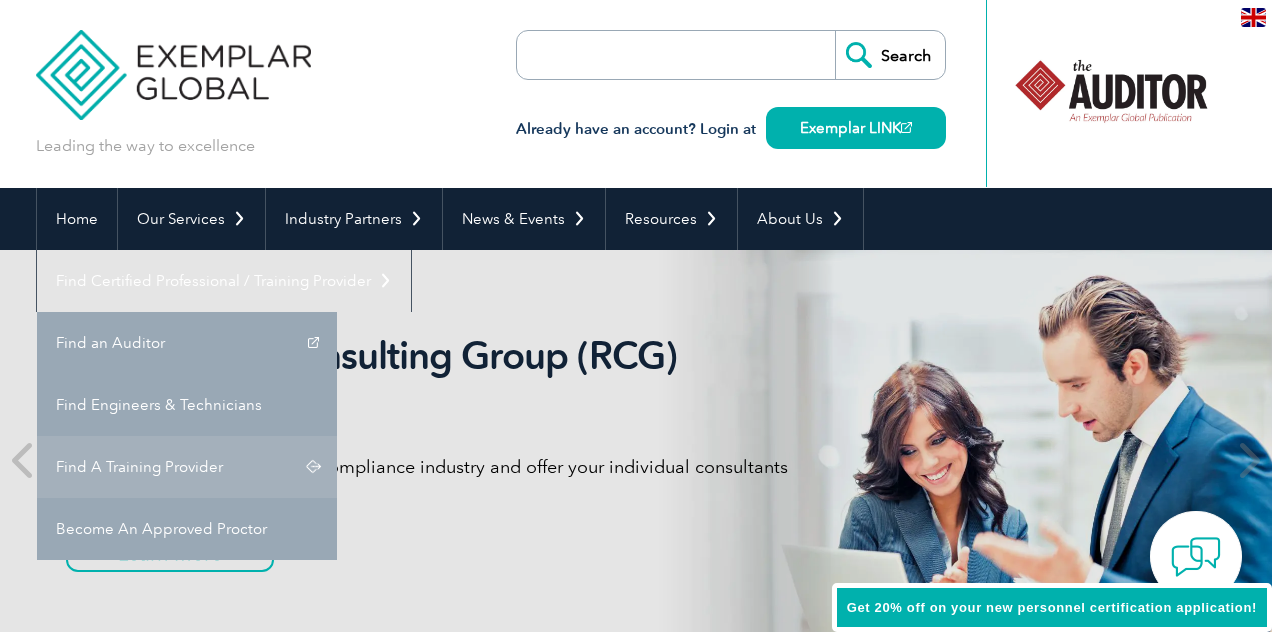 click on "Find A Training Provider" at bounding box center (187, 467) 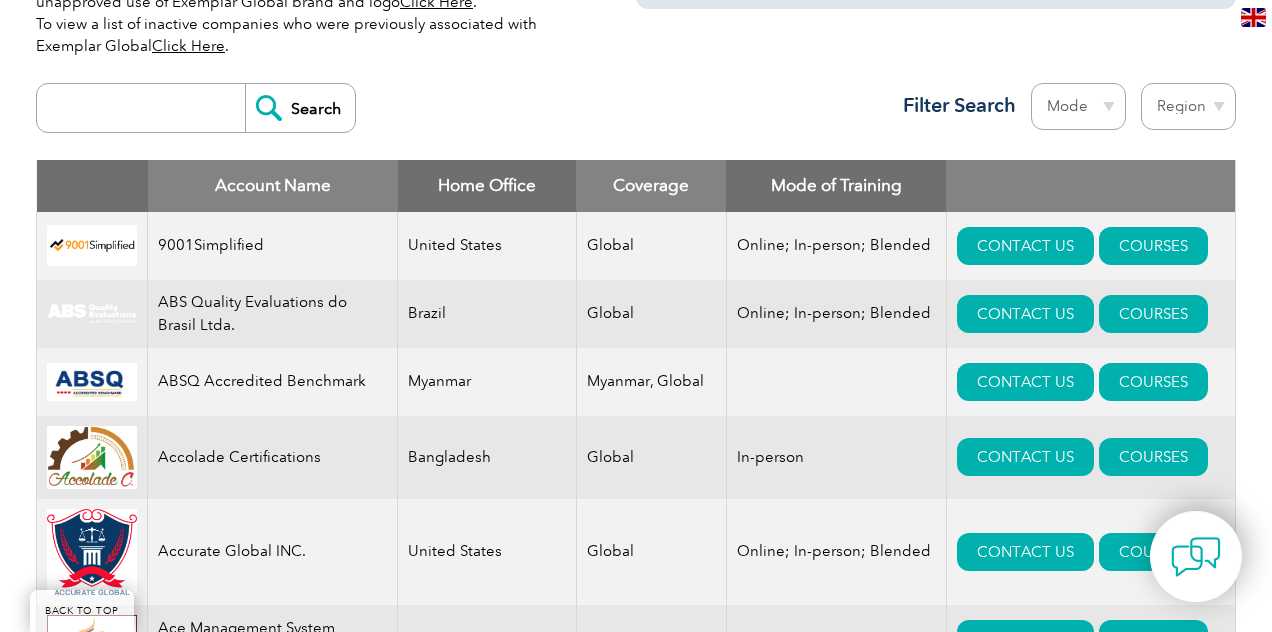 scroll, scrollTop: 722, scrollLeft: 0, axis: vertical 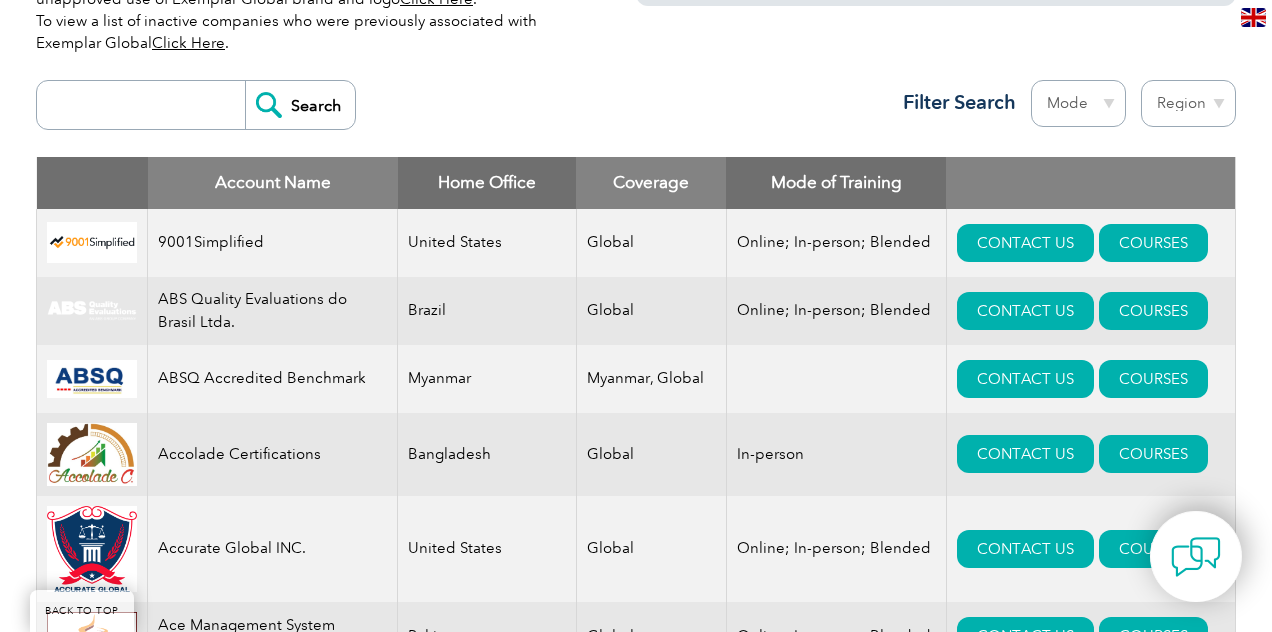 click at bounding box center (146, 105) 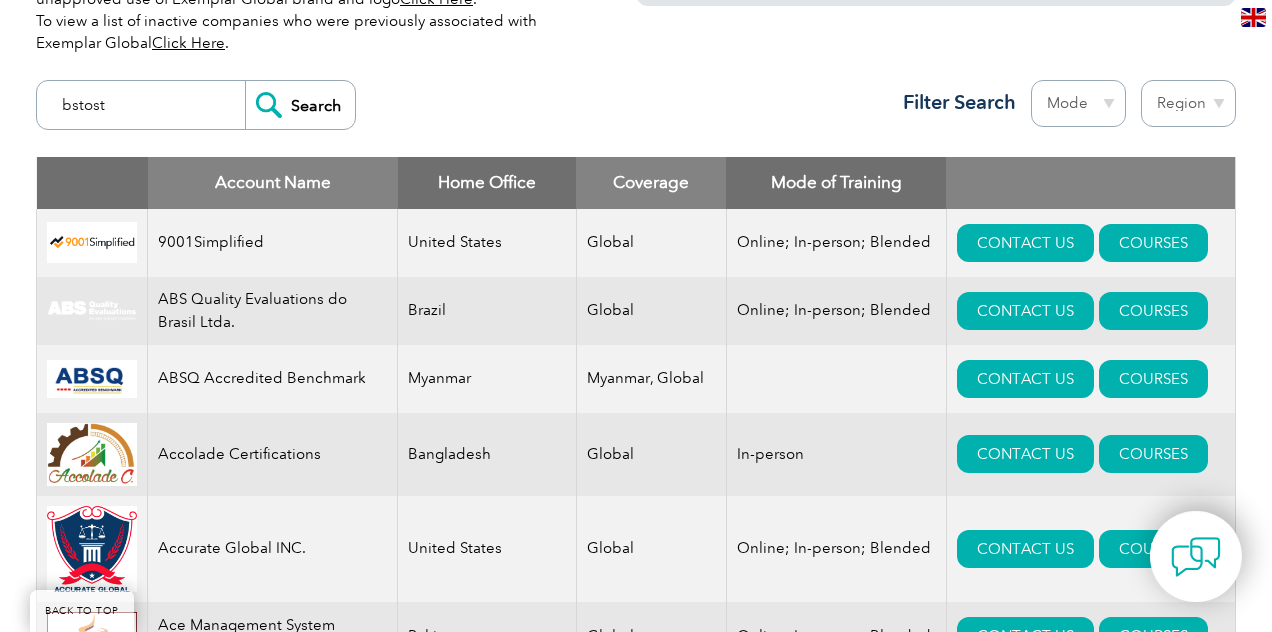 type on "bstost" 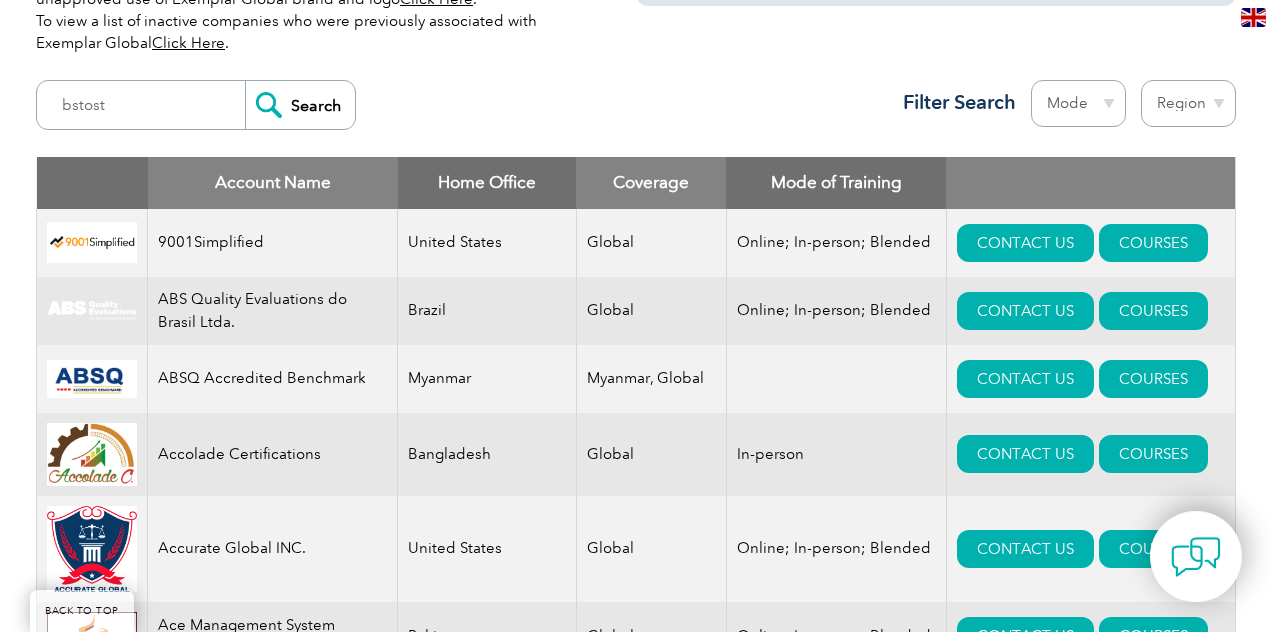 click on "Search" at bounding box center [300, 105] 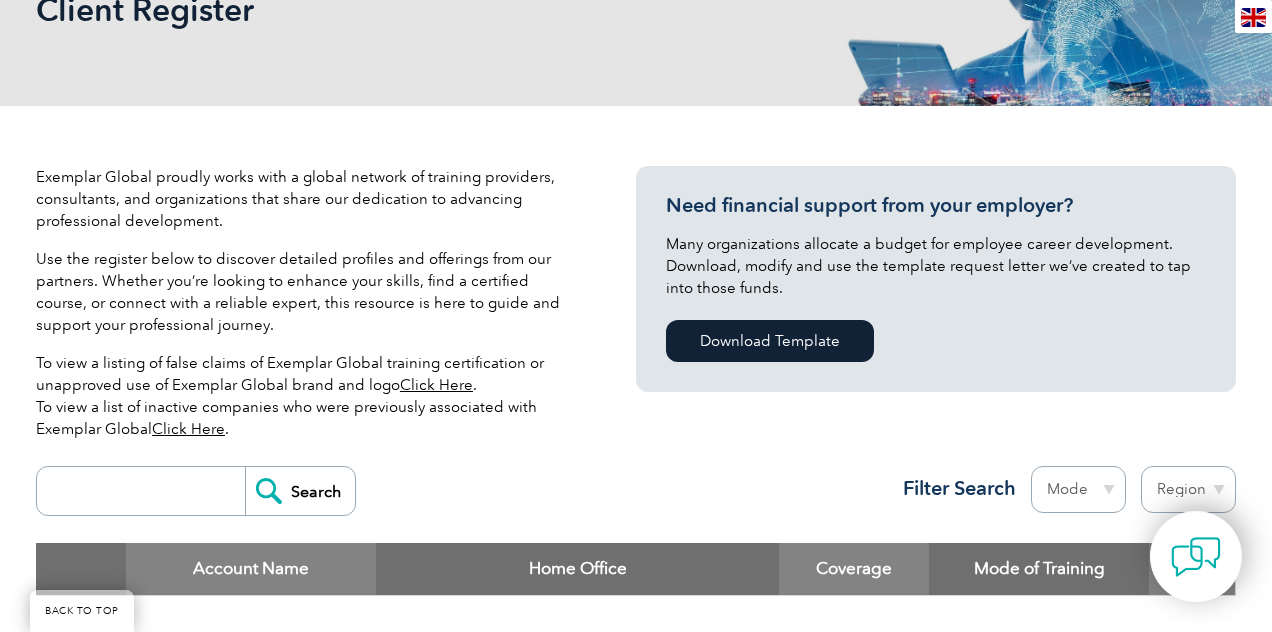 scroll, scrollTop: 618, scrollLeft: 0, axis: vertical 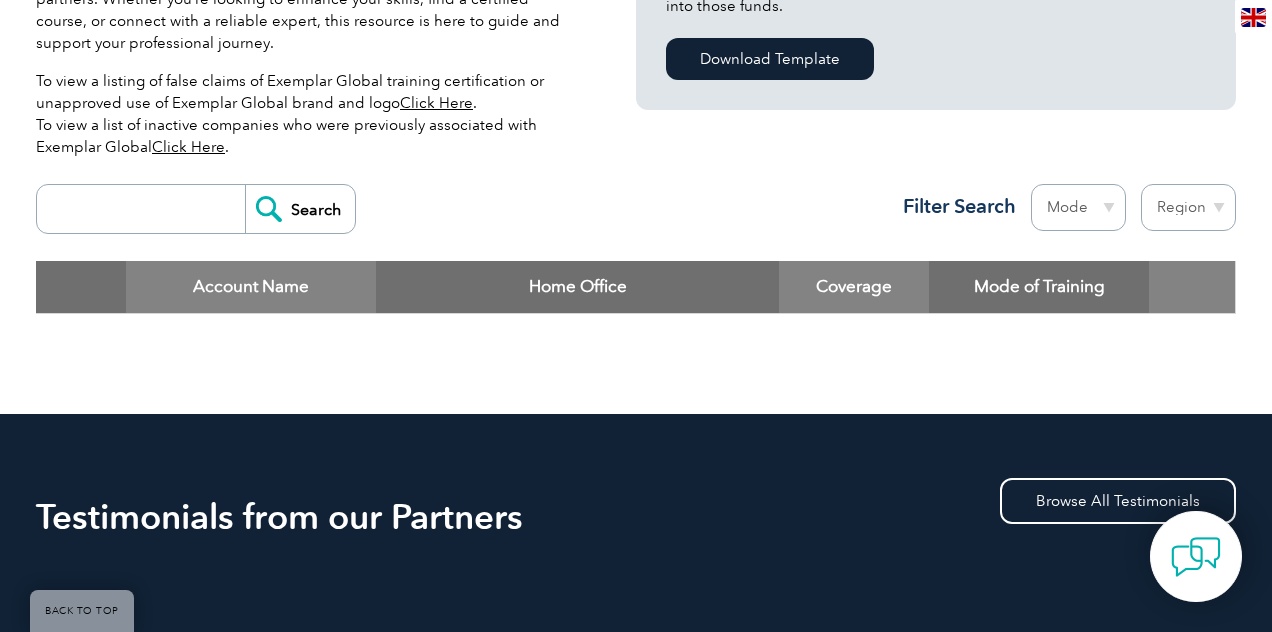 click at bounding box center [146, 209] 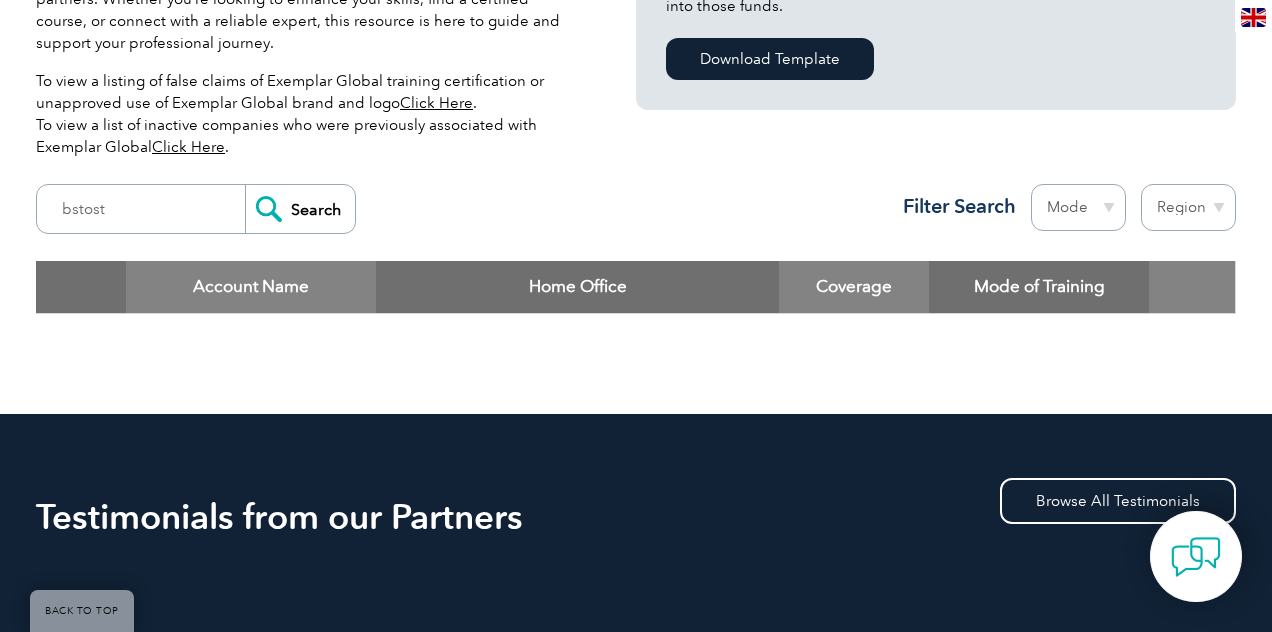 click on "Mode
Online
In-person
Blended" at bounding box center (1078, 207) 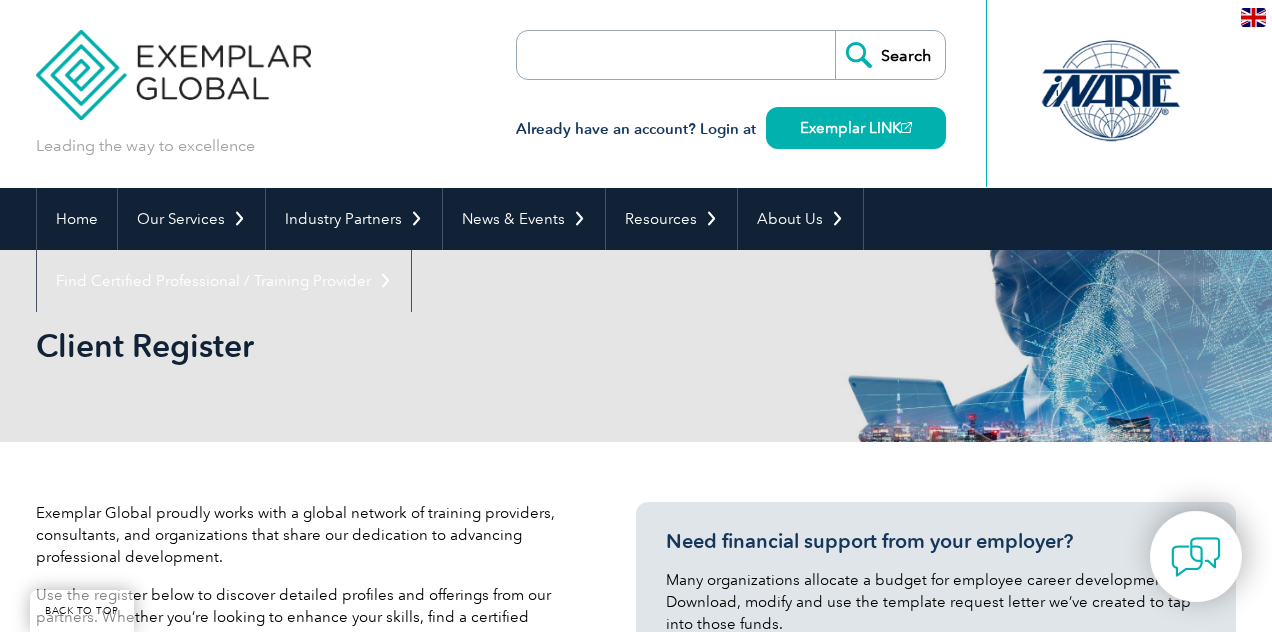 select on "United Arab Emirates" 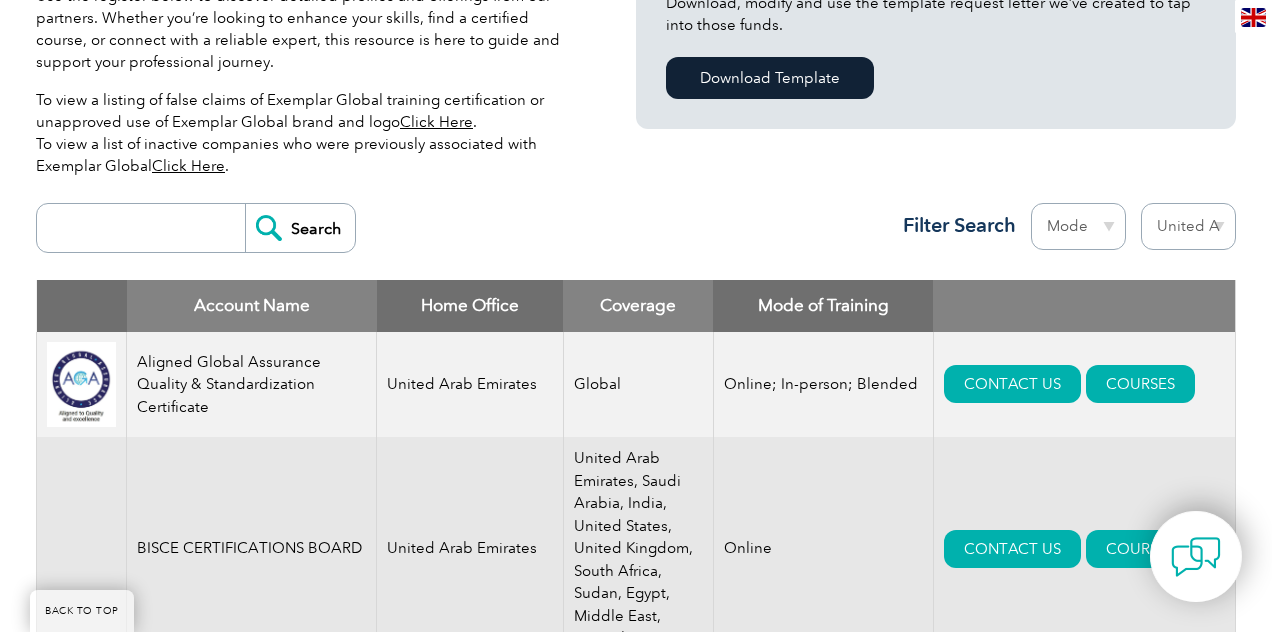 scroll, scrollTop: 496, scrollLeft: 0, axis: vertical 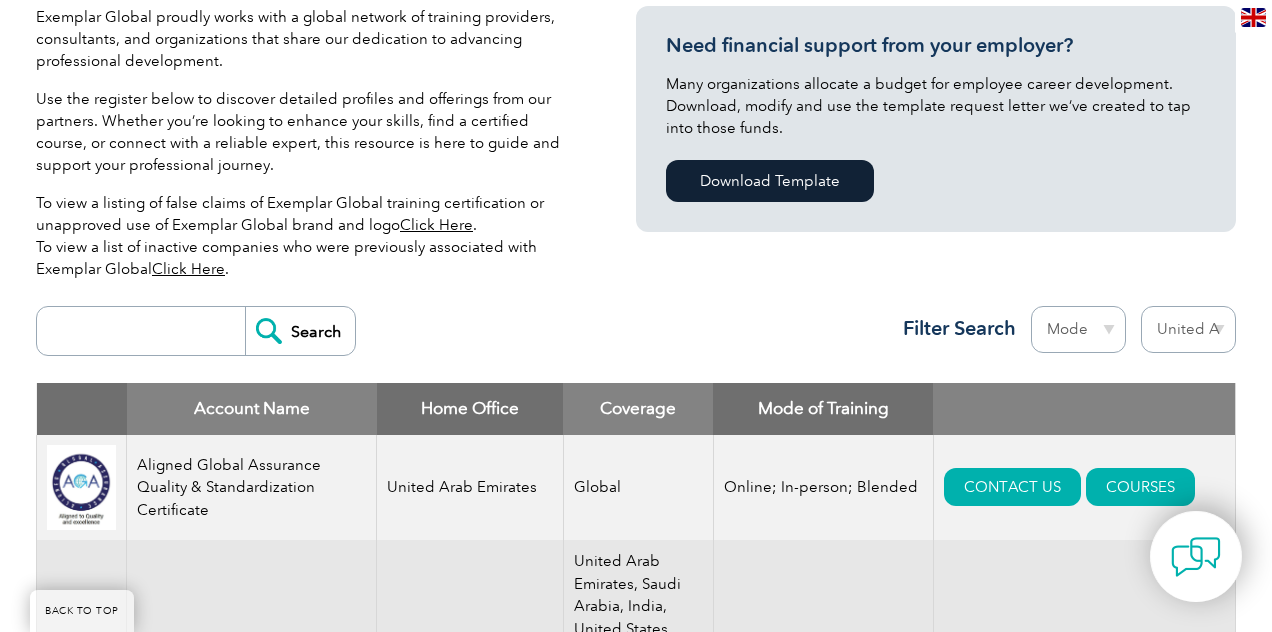 click on "Region   Australia   Bahrain   Bangladesh   Brazil   Canada   Colombia   Dominican Republic   Egypt   India   Indonesia   Iraq   Ireland   Jordan   Korea, Republic of   Malaysia   Malta   Mexico   Mongolia   Montenegro   Myanmar   Netherlands   New Zealand   Nigeria   Oman   Pakistan   Panama   Philippines   Portugal   Romania   Saudi Arabia   Serbia   Singapore   South Africa   Taiwan   Thailand   Trinidad and Tobago   Tunisia   Turkey   United Arab Emirates   United Kingdom   United States" at bounding box center (1188, 329) 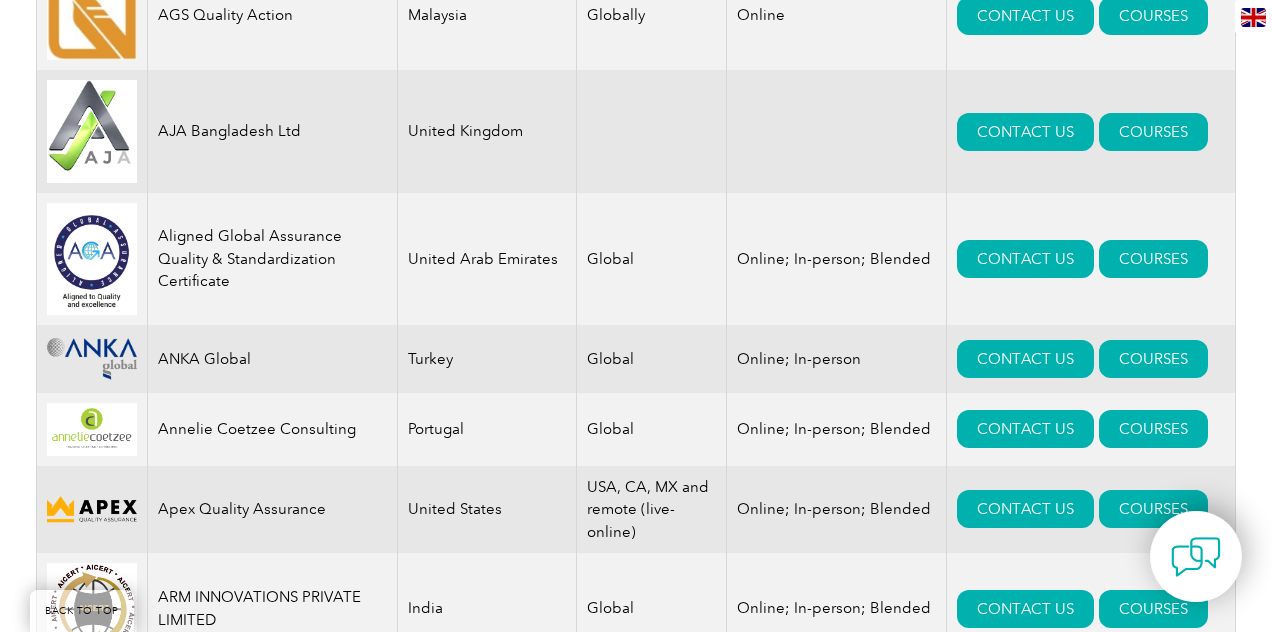 scroll, scrollTop: 1585, scrollLeft: 0, axis: vertical 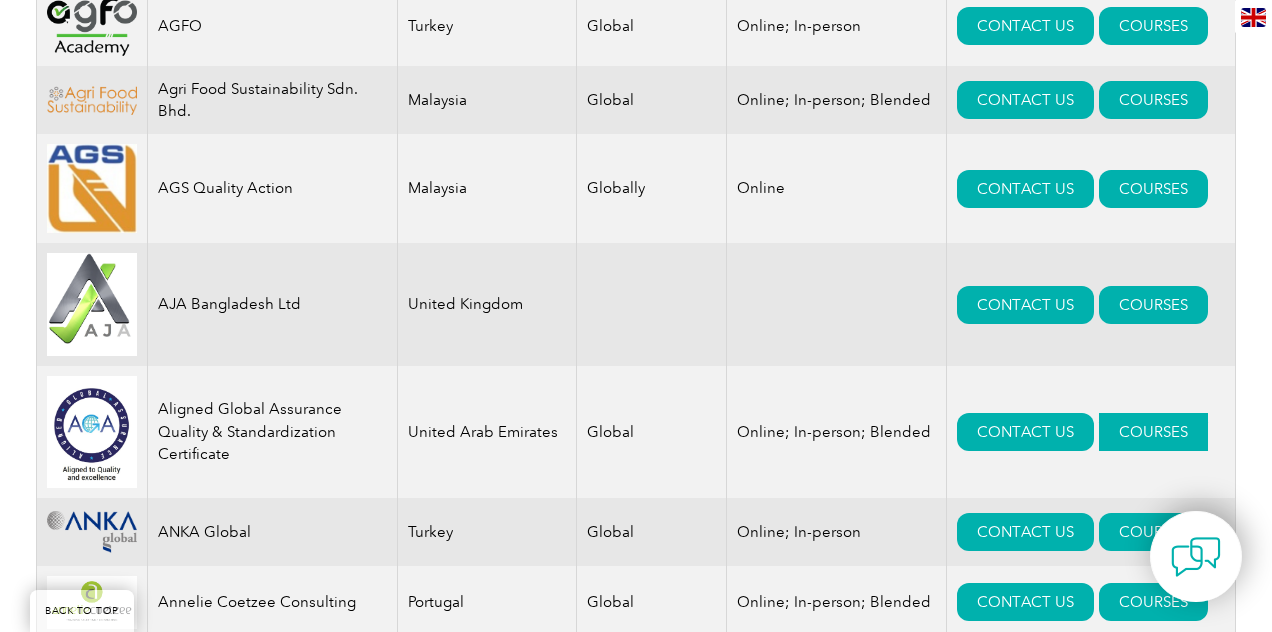 click on "COURSES" at bounding box center [1153, 432] 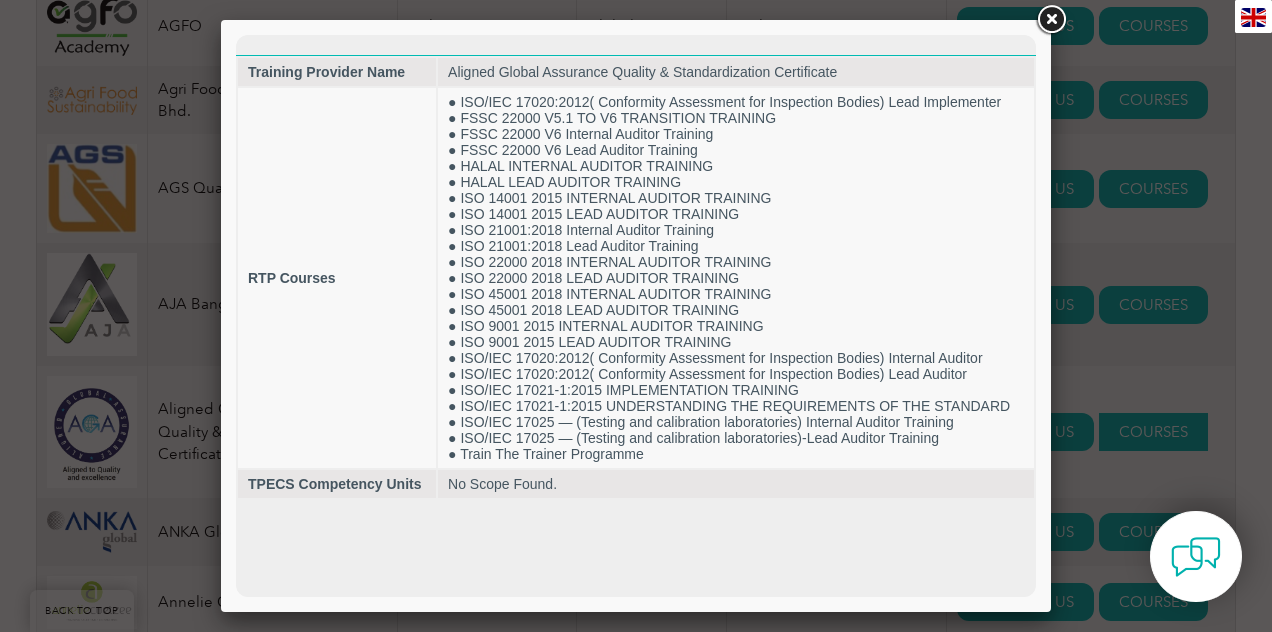 scroll, scrollTop: 0, scrollLeft: 0, axis: both 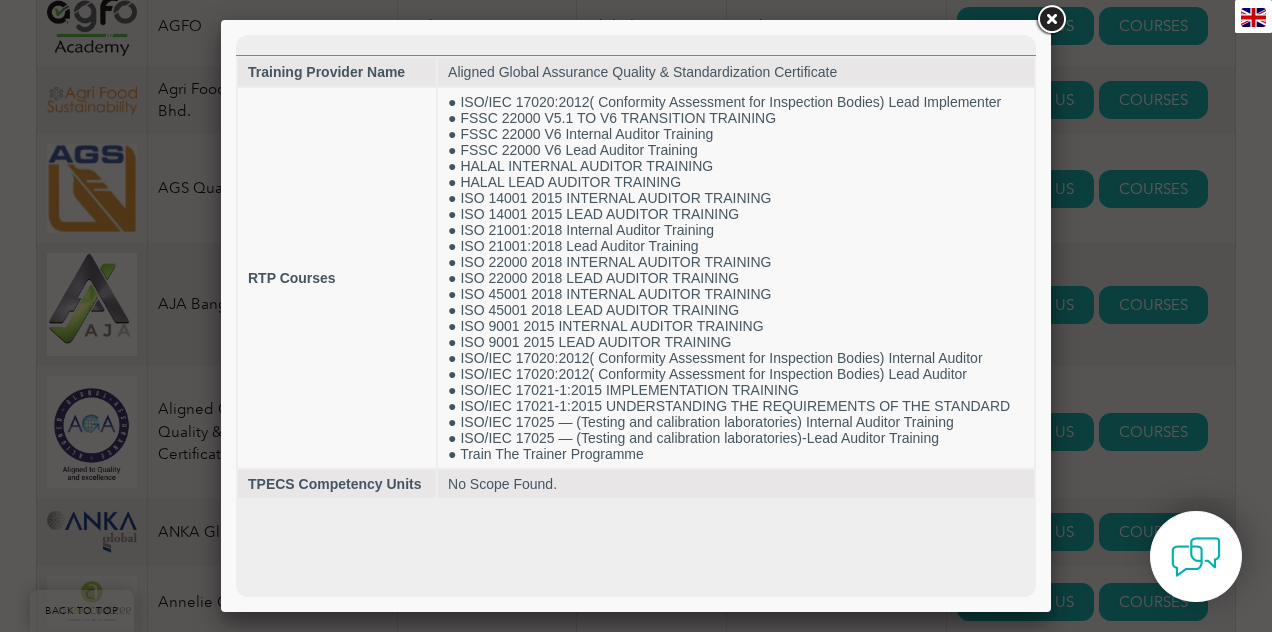 click at bounding box center (636, 316) 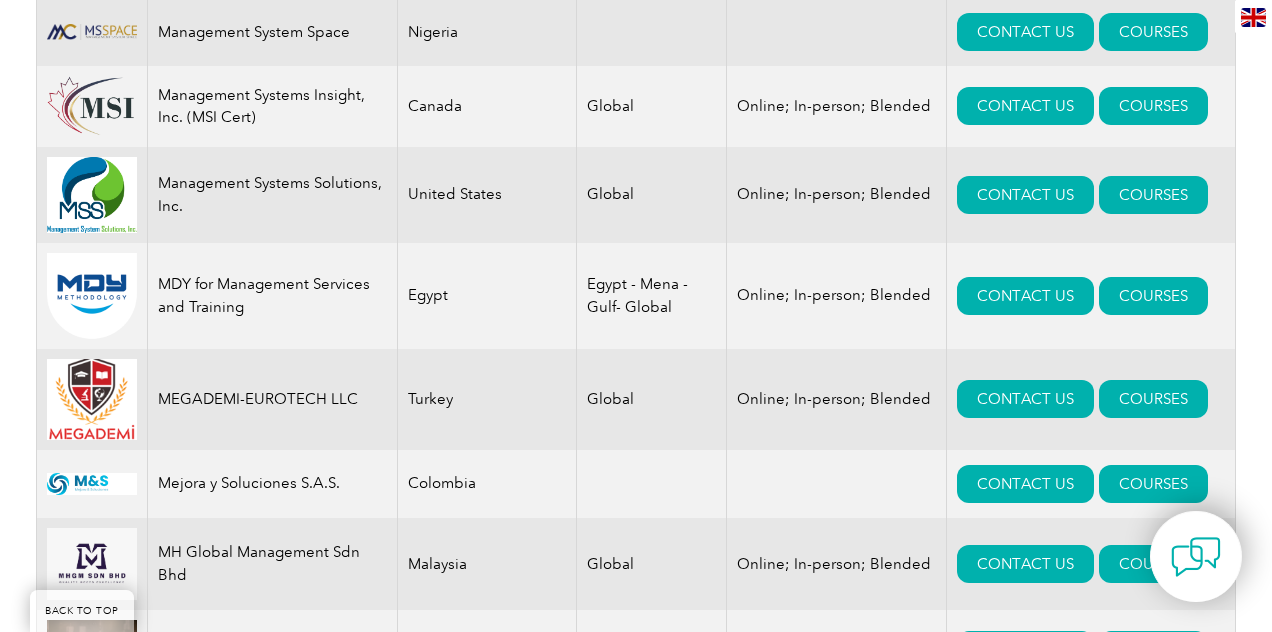 scroll, scrollTop: 13273, scrollLeft: 0, axis: vertical 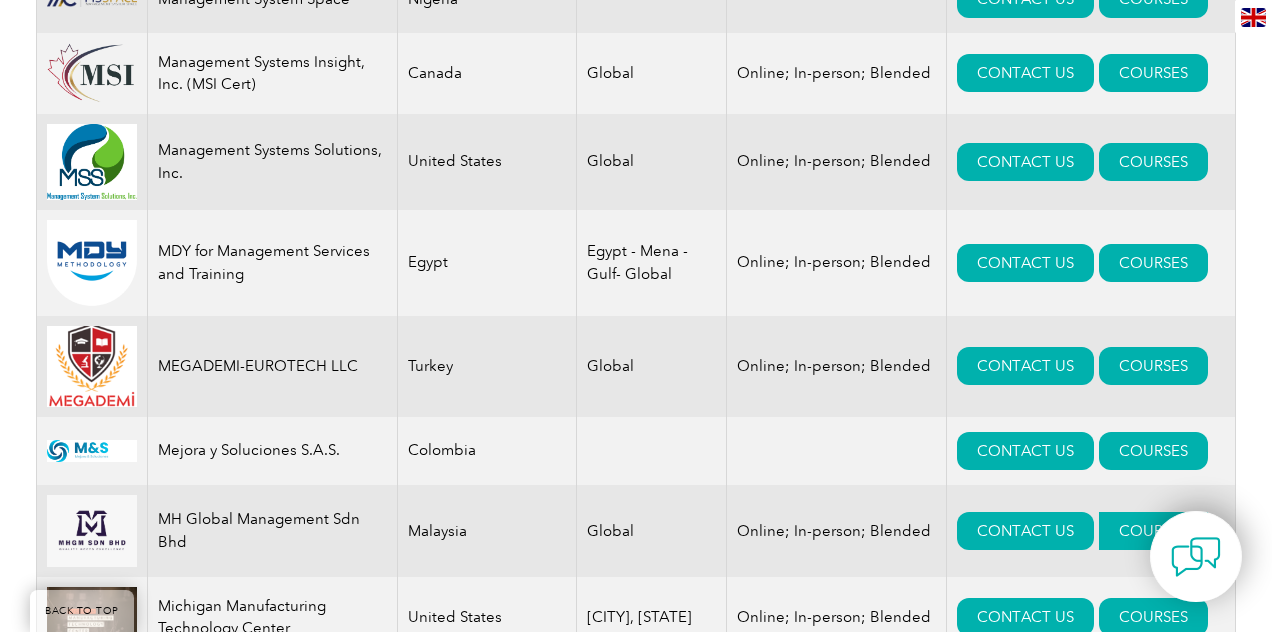 click on "COURSES" at bounding box center [1153, 531] 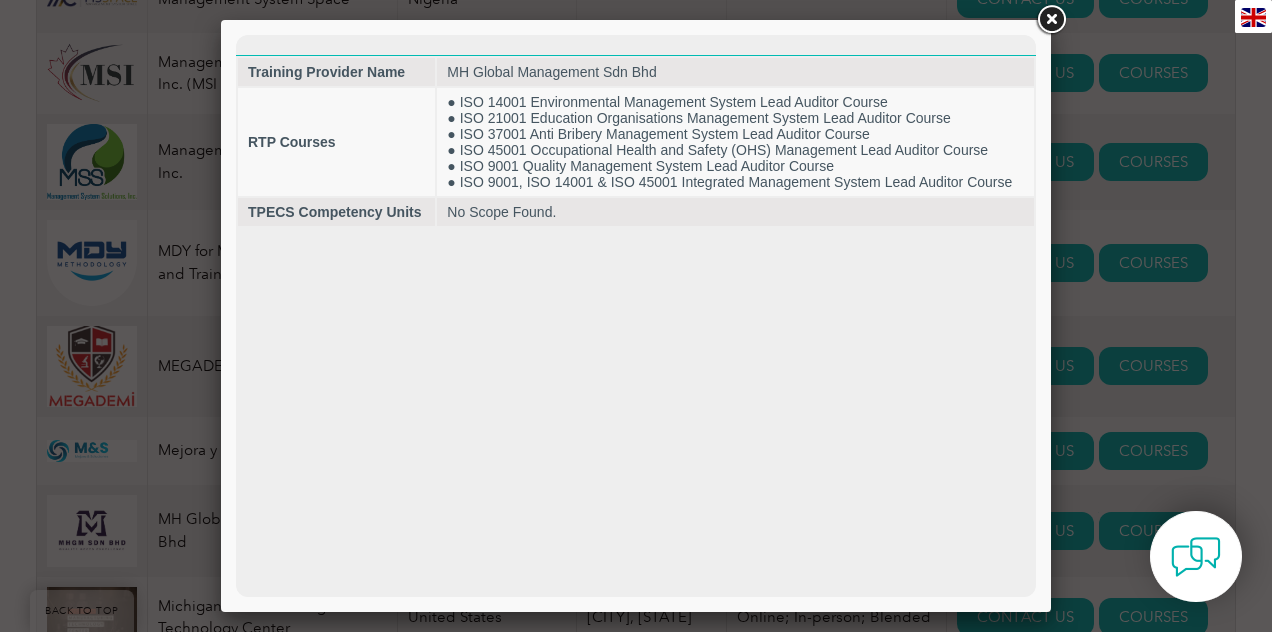 scroll, scrollTop: 0, scrollLeft: 0, axis: both 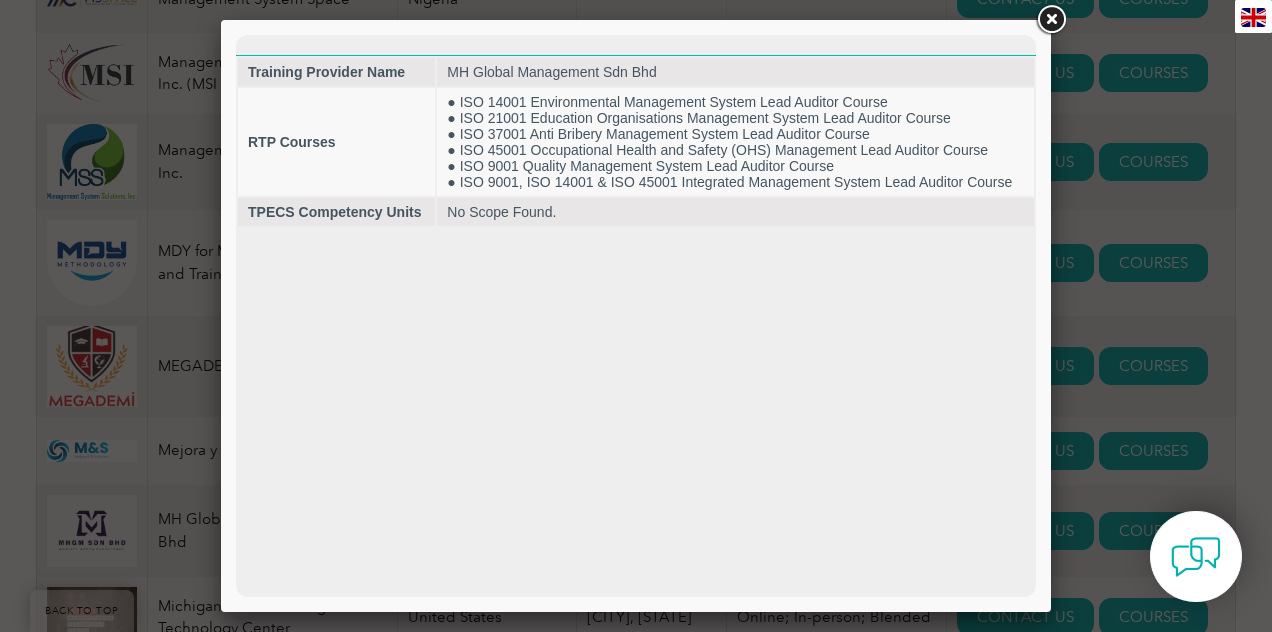 click at bounding box center [636, 316] 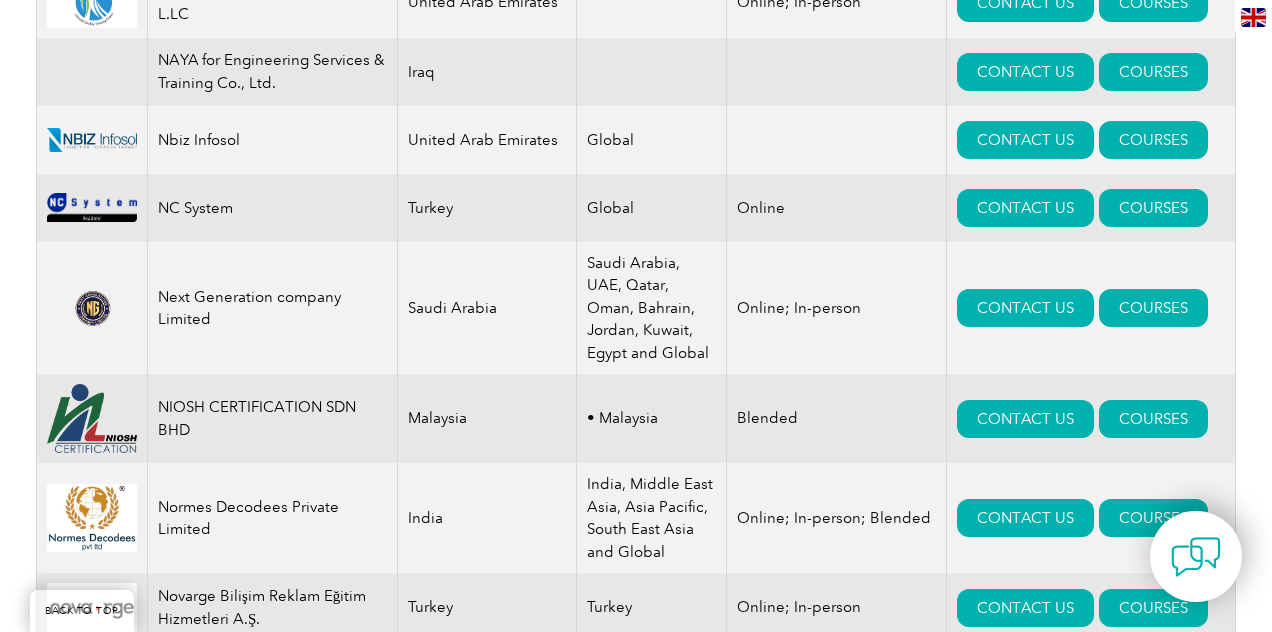 scroll, scrollTop: 14977, scrollLeft: 0, axis: vertical 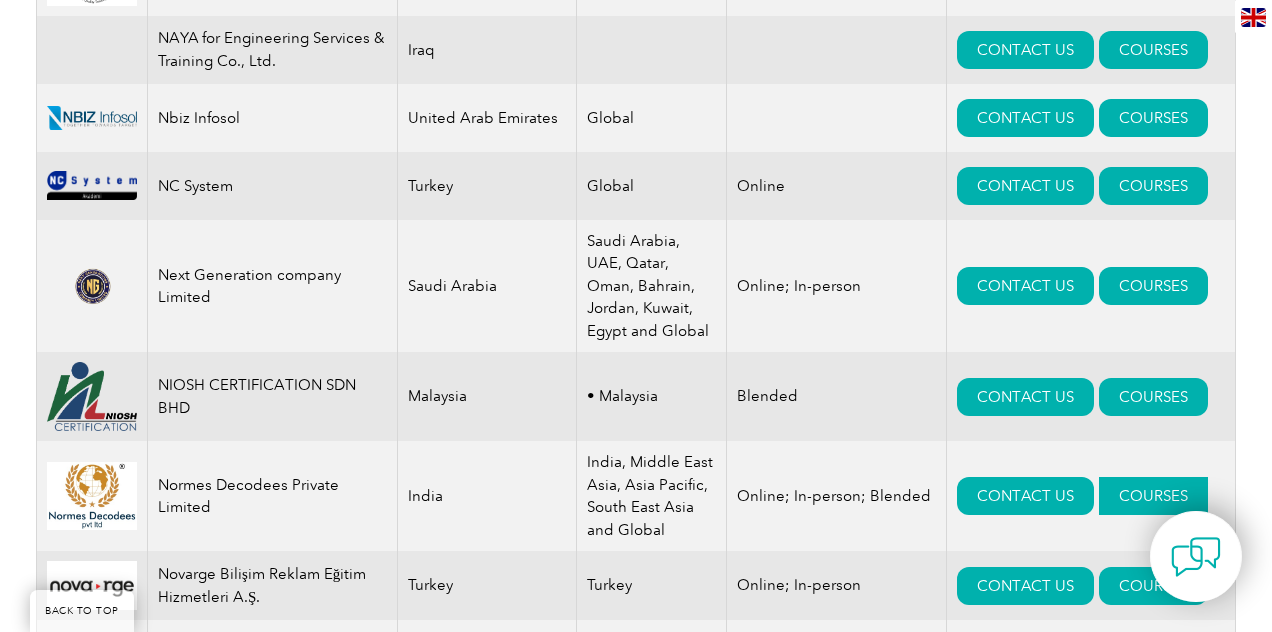 click on "COURSES" at bounding box center [1153, 496] 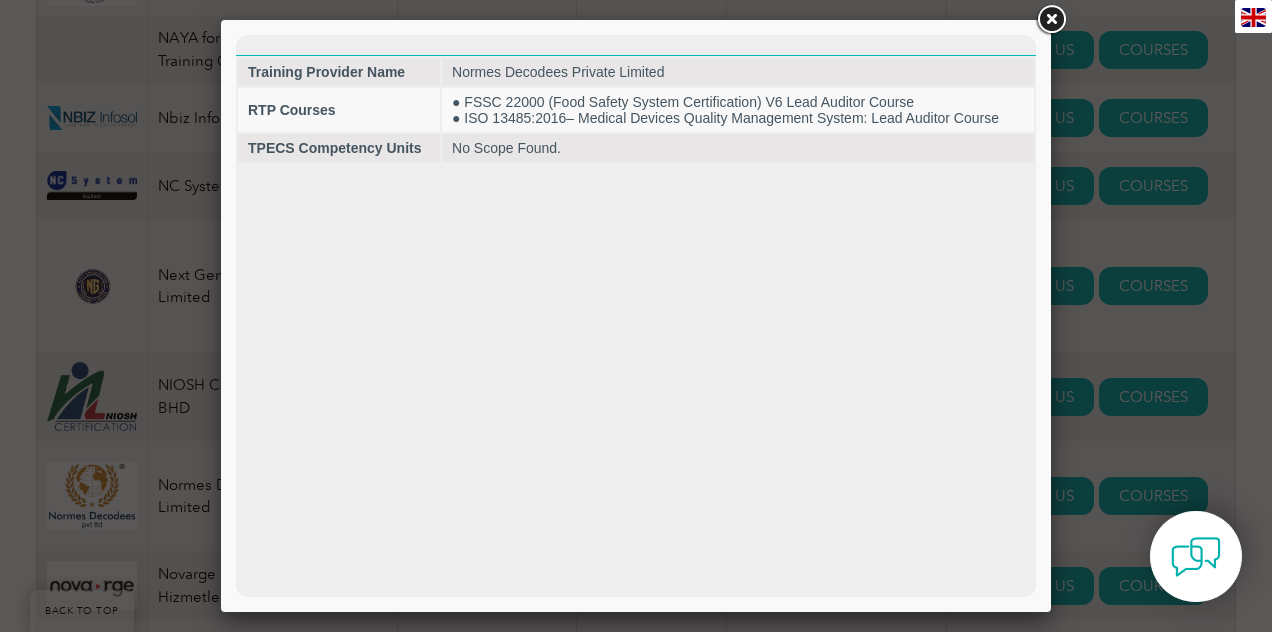 scroll, scrollTop: 0, scrollLeft: 0, axis: both 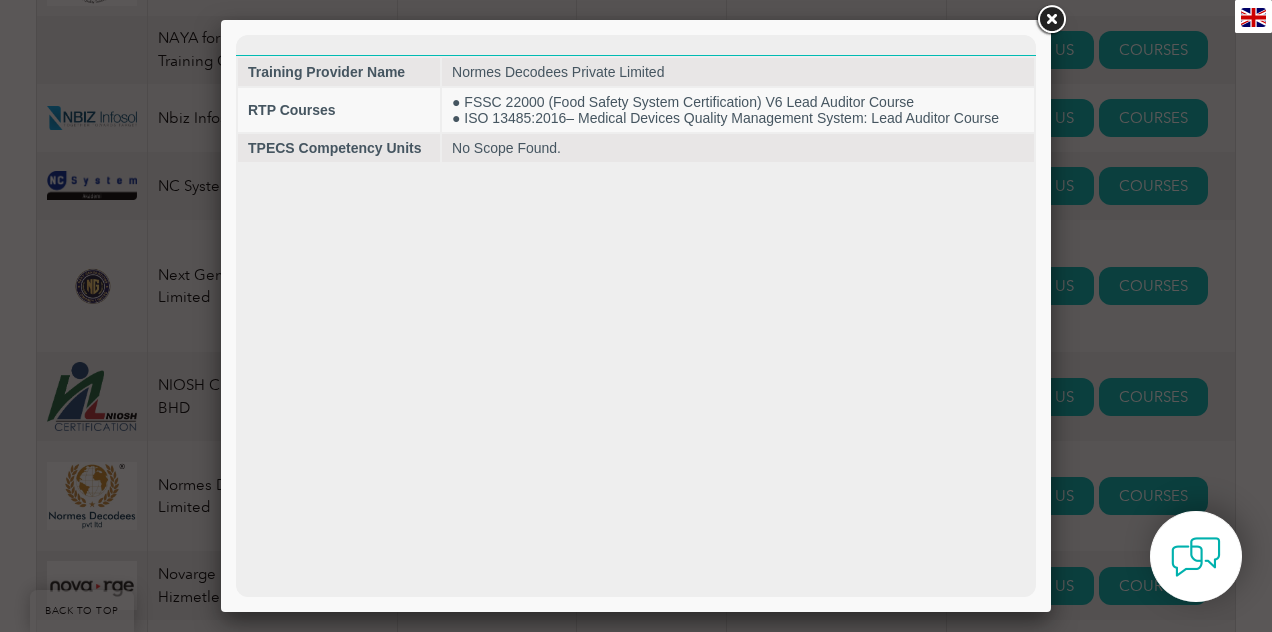 click at bounding box center [636, 316] 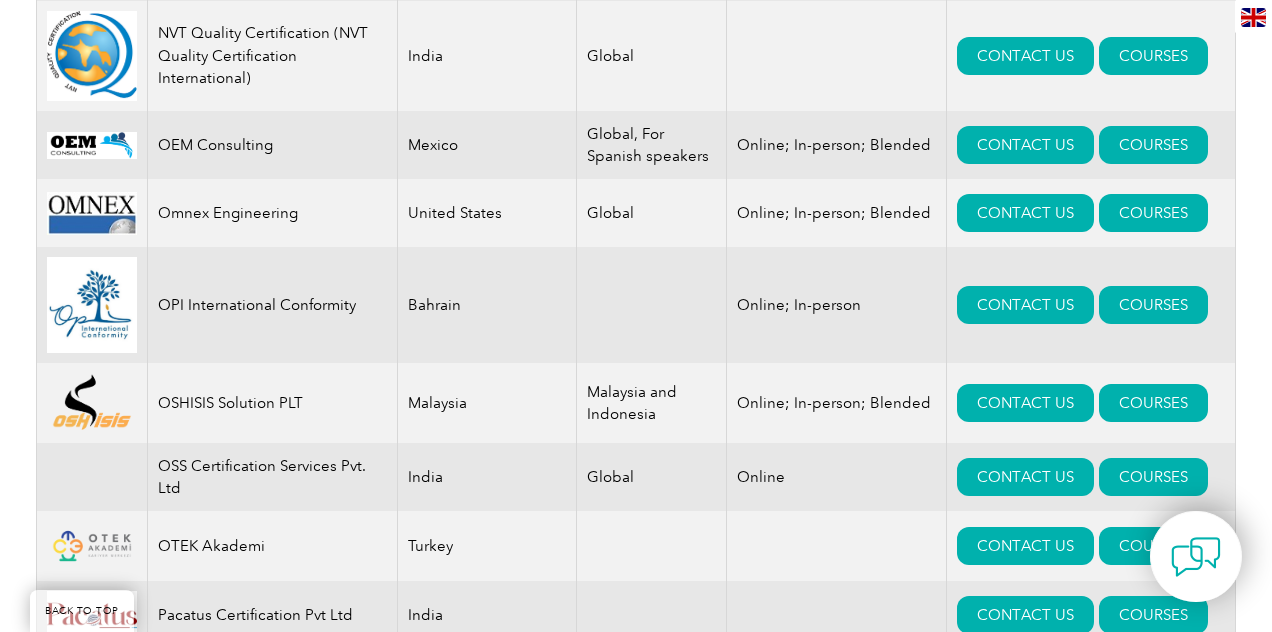 scroll, scrollTop: 15727, scrollLeft: 0, axis: vertical 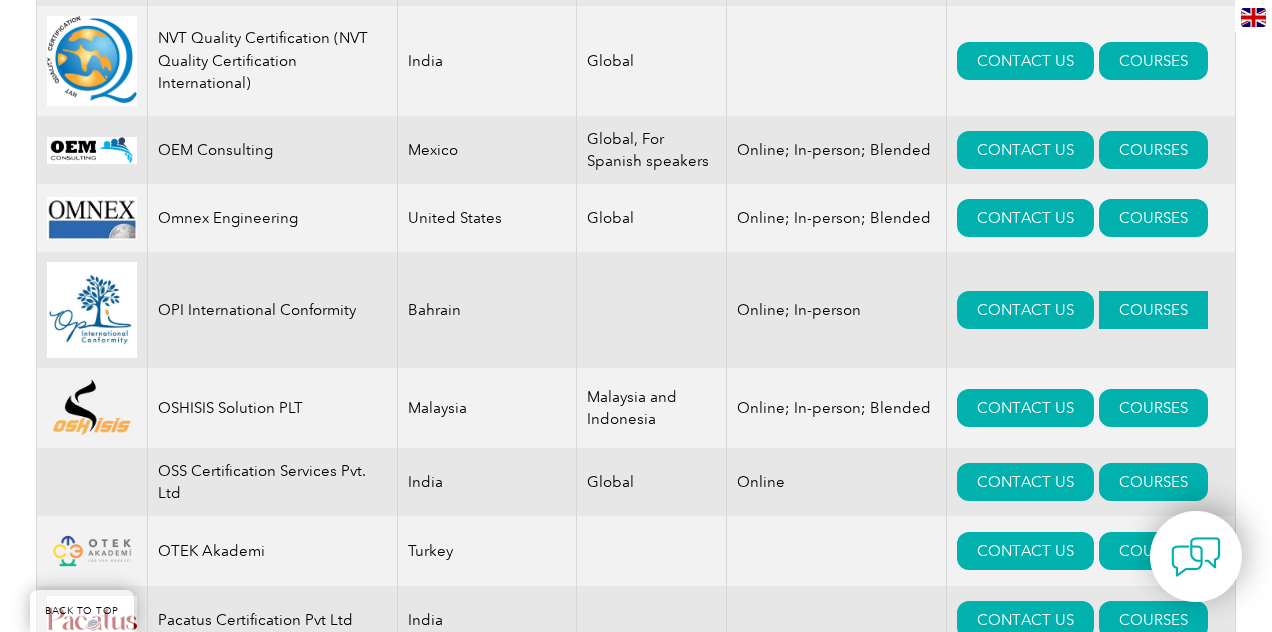 click on "COURSES" at bounding box center [1153, 310] 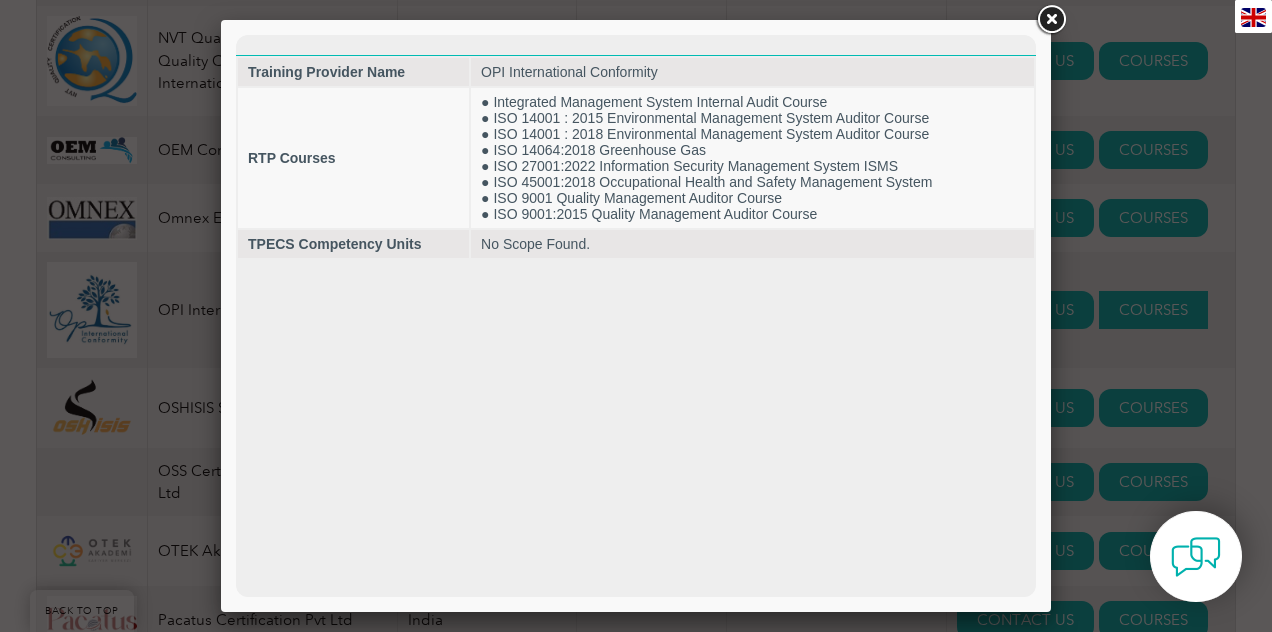 scroll, scrollTop: 0, scrollLeft: 0, axis: both 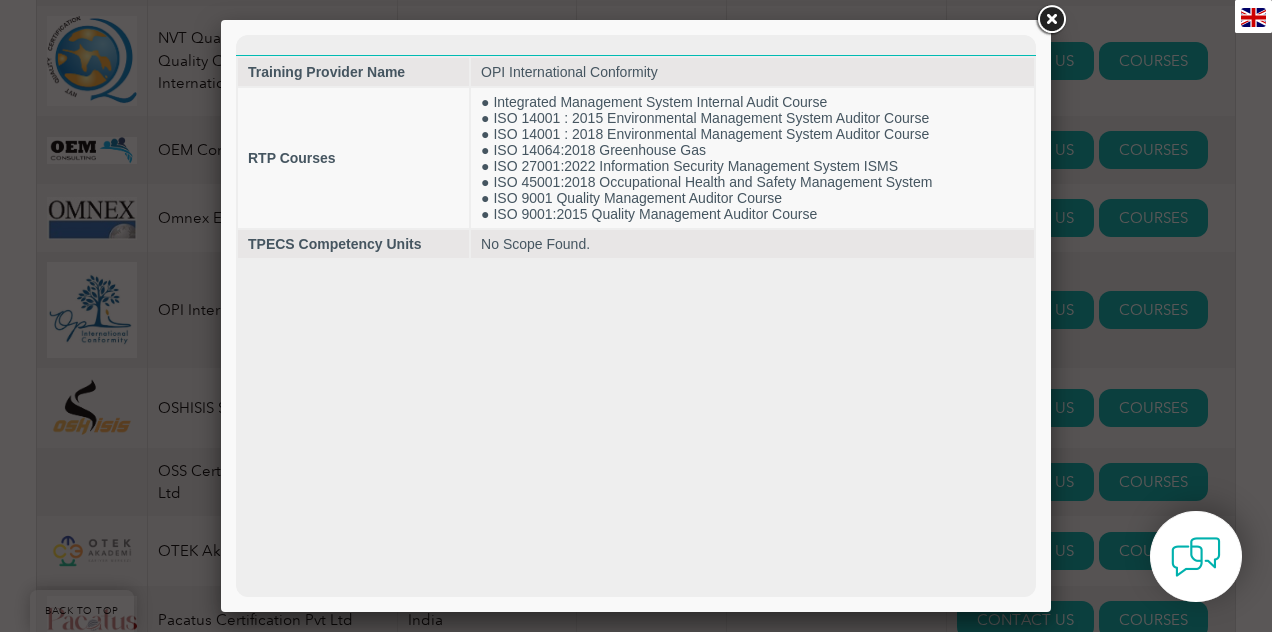 click at bounding box center [636, 316] 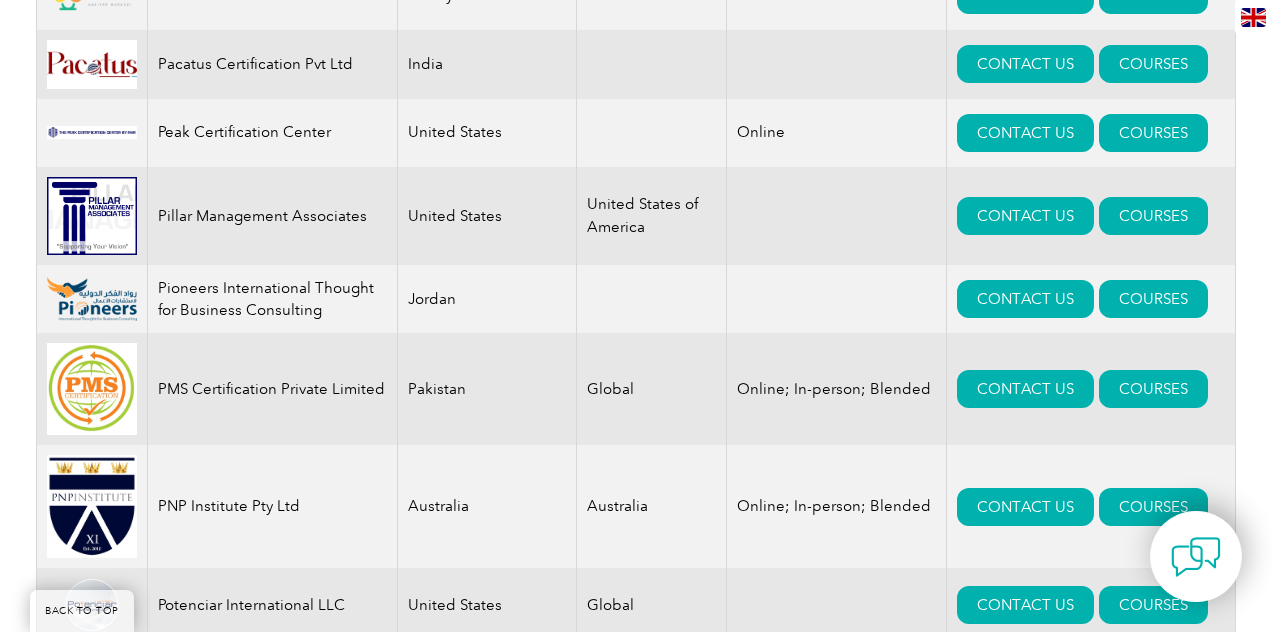 scroll, scrollTop: 16355, scrollLeft: 0, axis: vertical 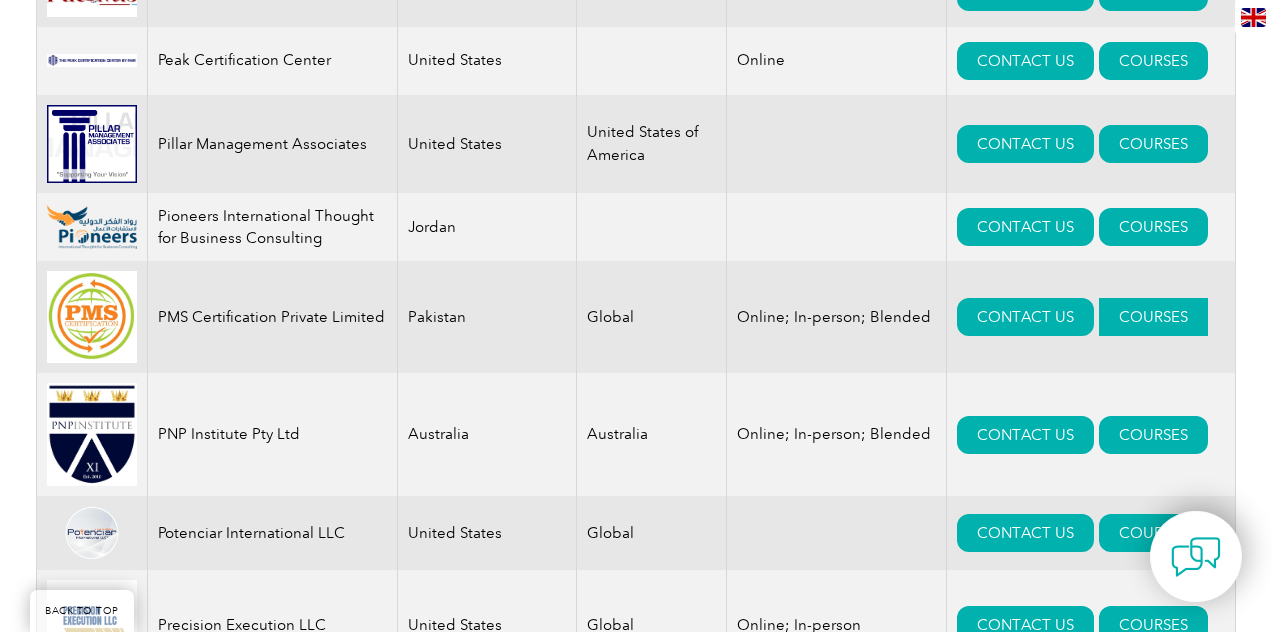 click on "COURSES" at bounding box center [1153, 317] 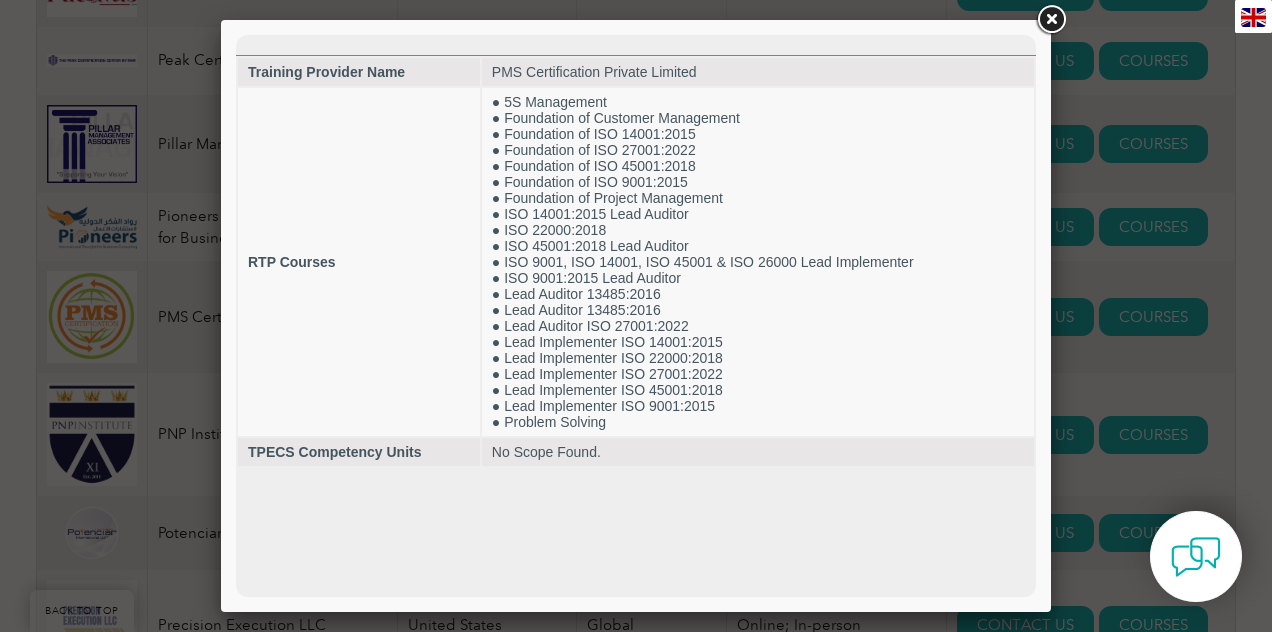 scroll, scrollTop: 0, scrollLeft: 0, axis: both 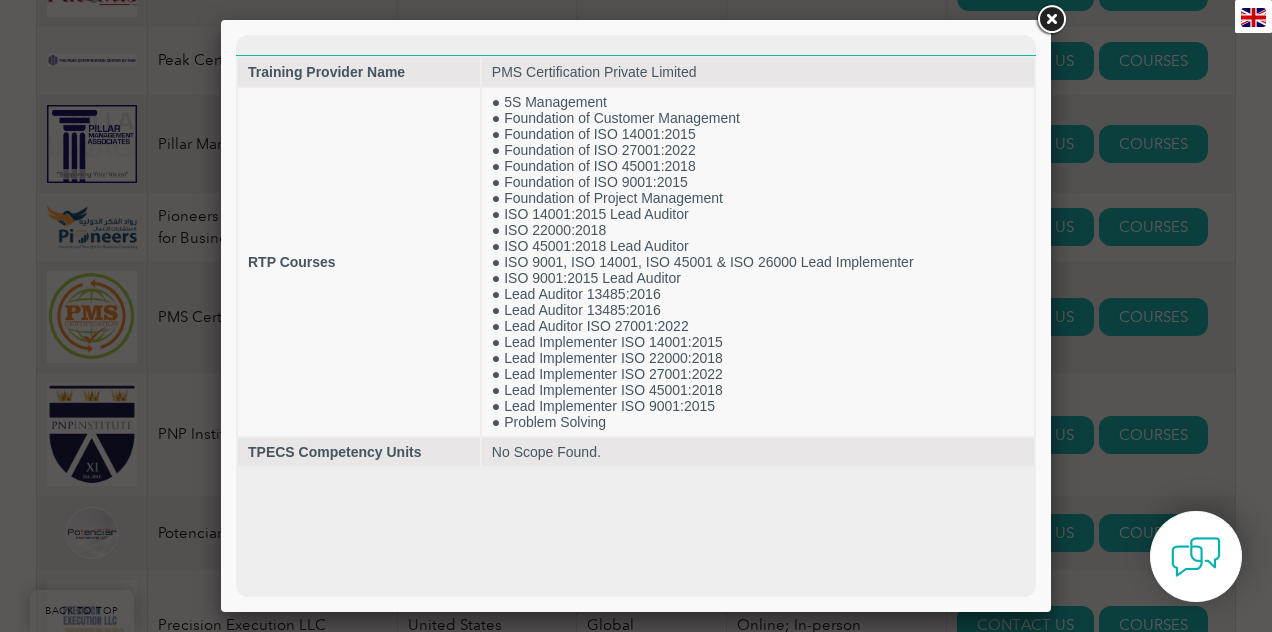 click at bounding box center (636, 316) 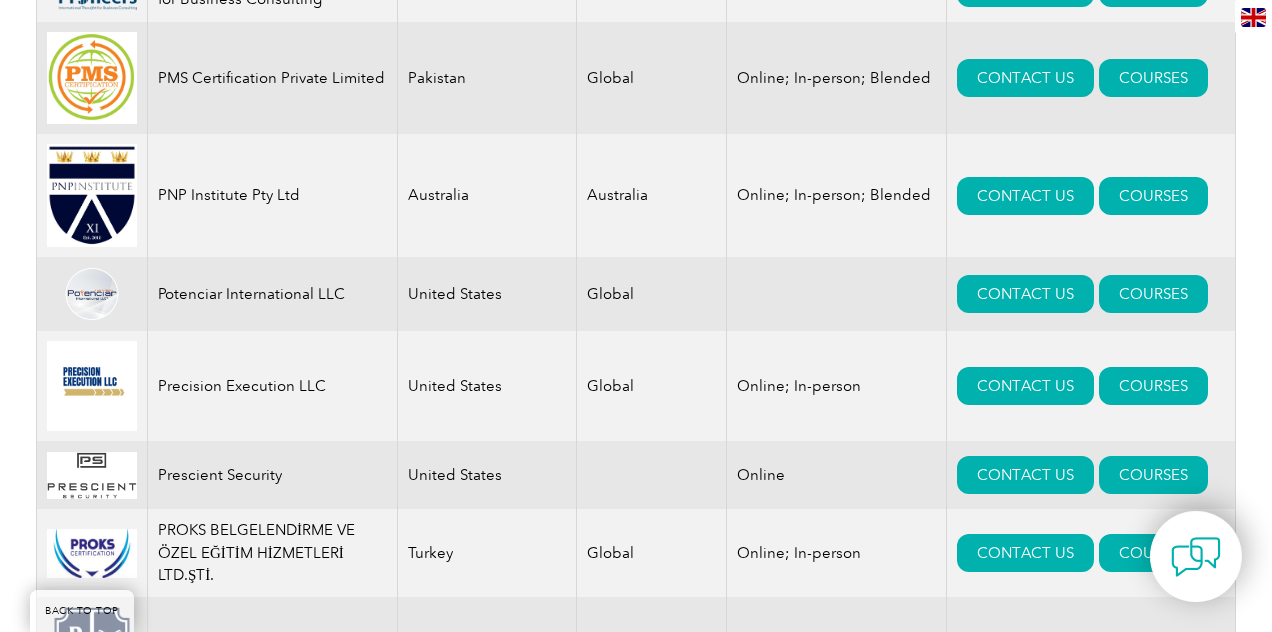 scroll, scrollTop: 16601, scrollLeft: 0, axis: vertical 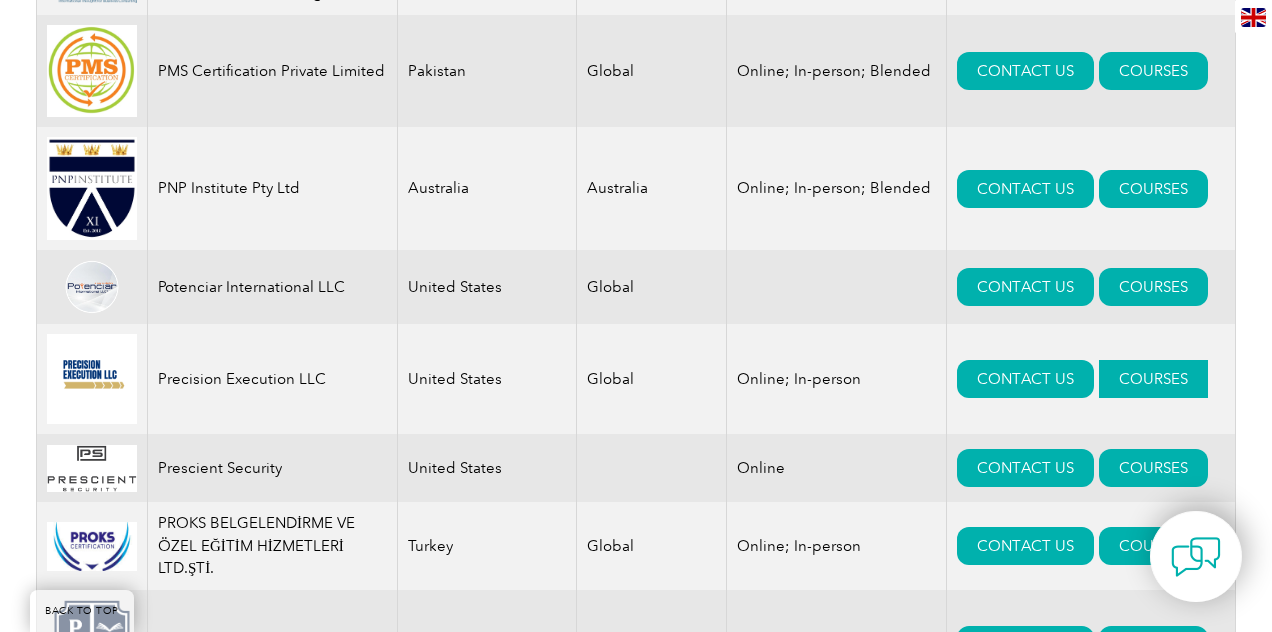 click on "COURSES" at bounding box center [1153, 379] 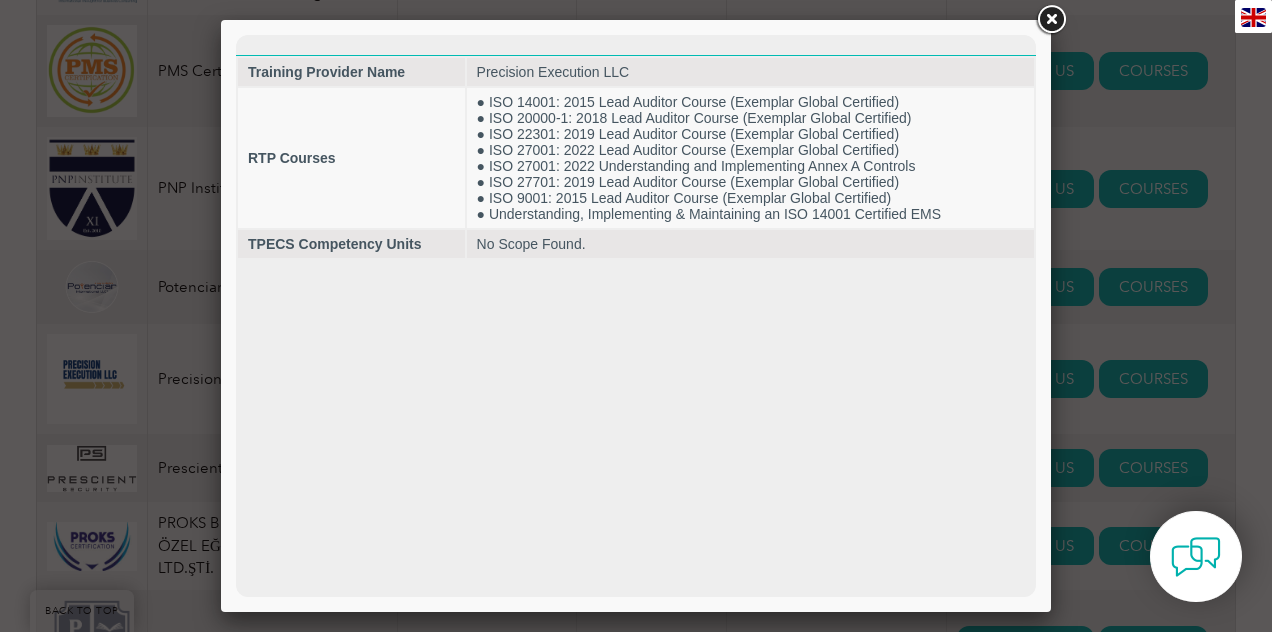 scroll, scrollTop: 0, scrollLeft: 0, axis: both 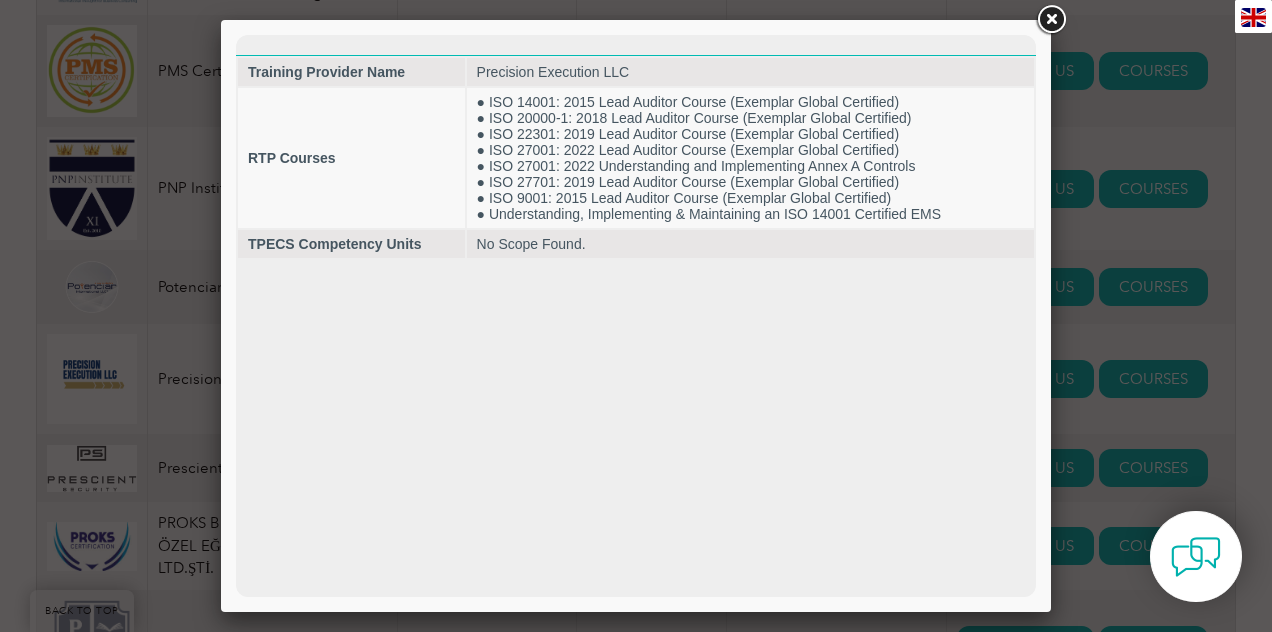 click at bounding box center (636, 316) 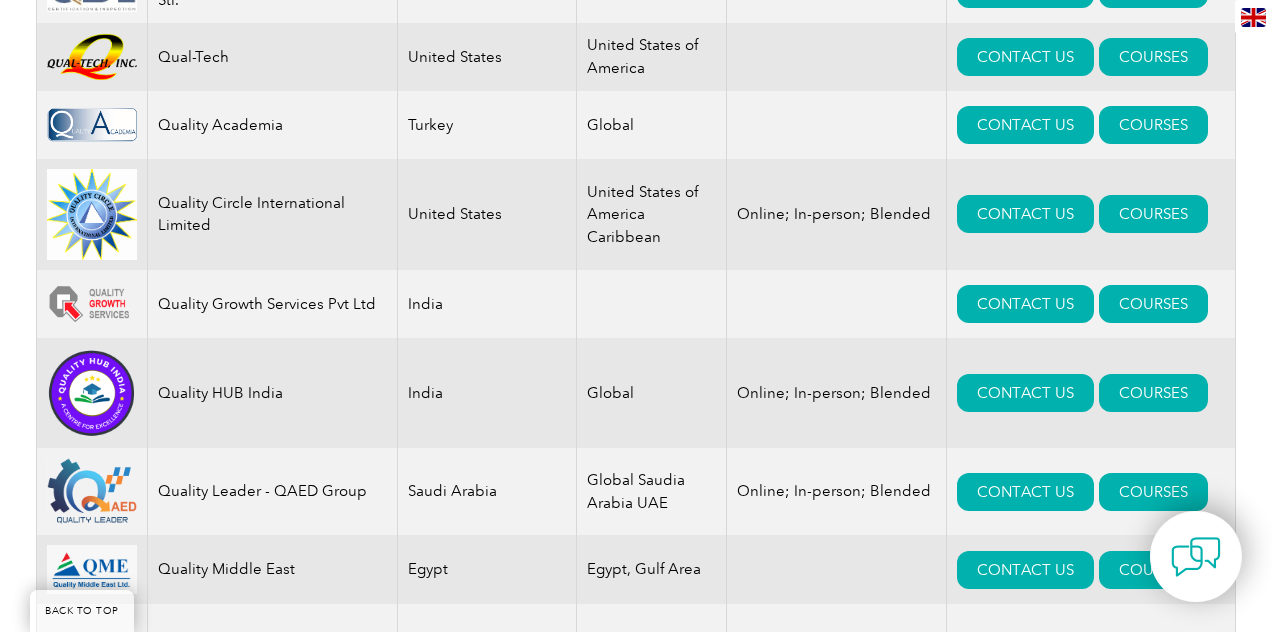 scroll, scrollTop: 18196, scrollLeft: 0, axis: vertical 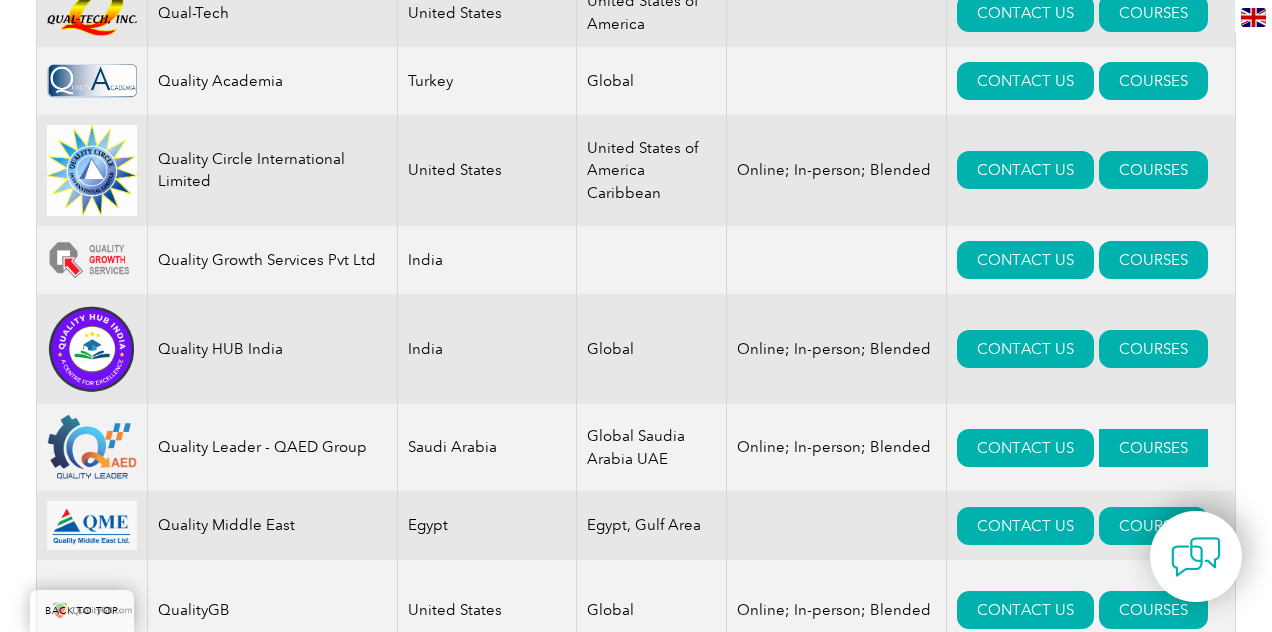 click on "COURSES" at bounding box center [1153, 448] 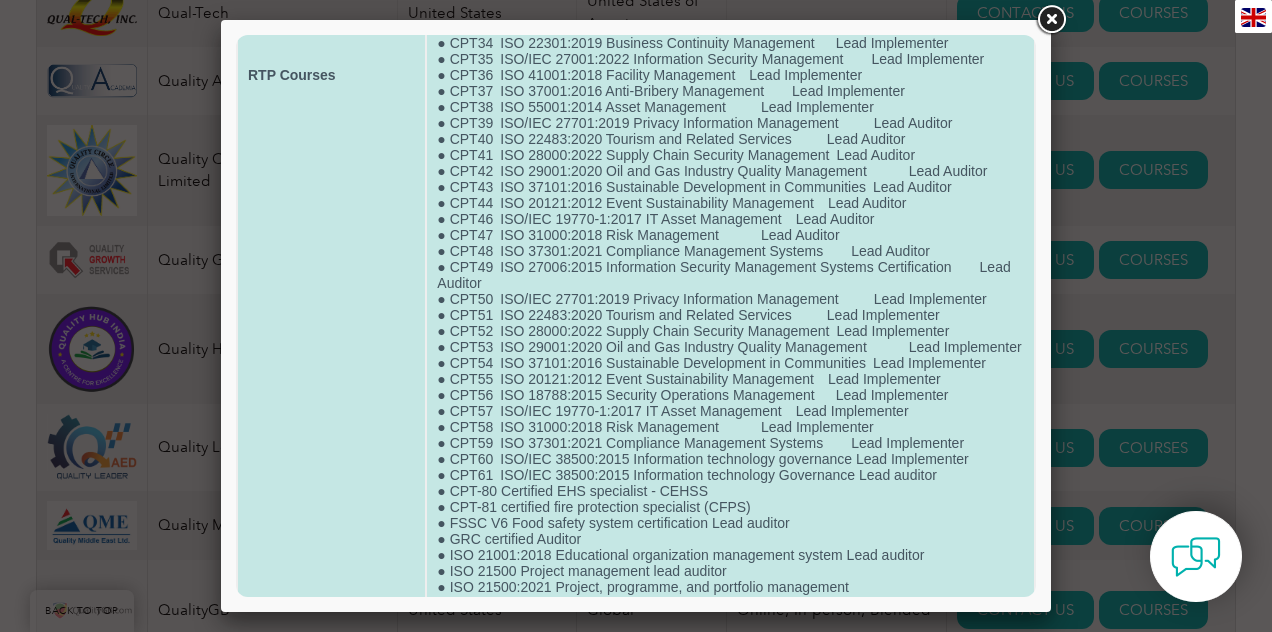 scroll, scrollTop: 697, scrollLeft: 0, axis: vertical 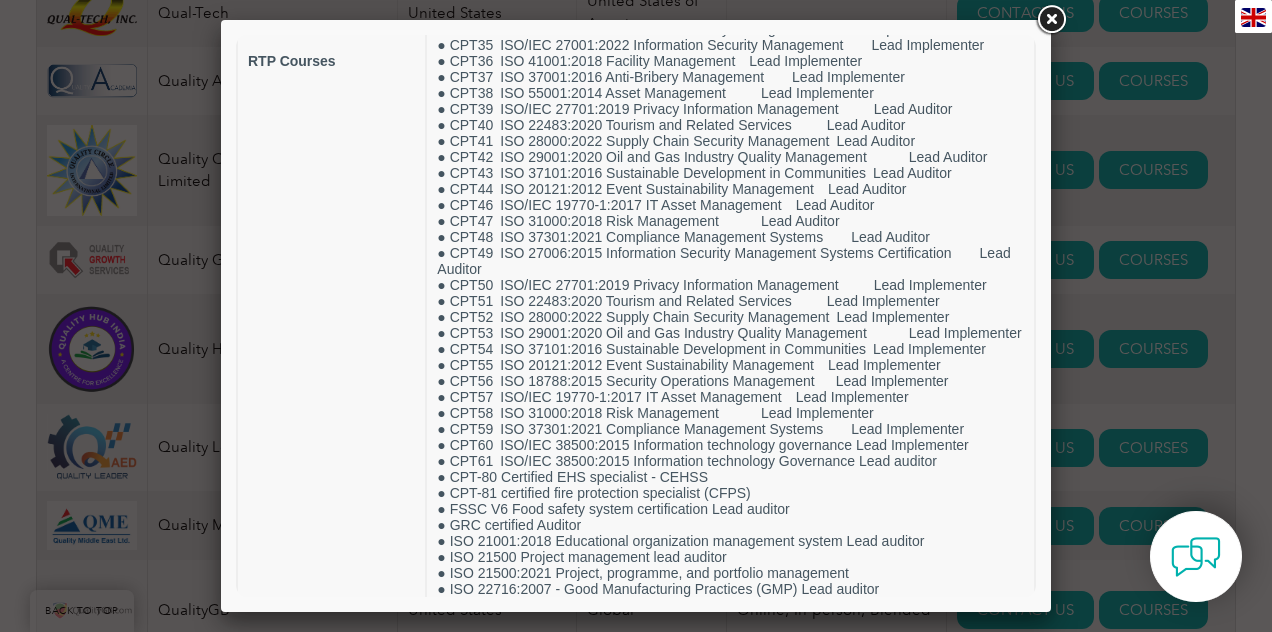 click at bounding box center (636, 316) 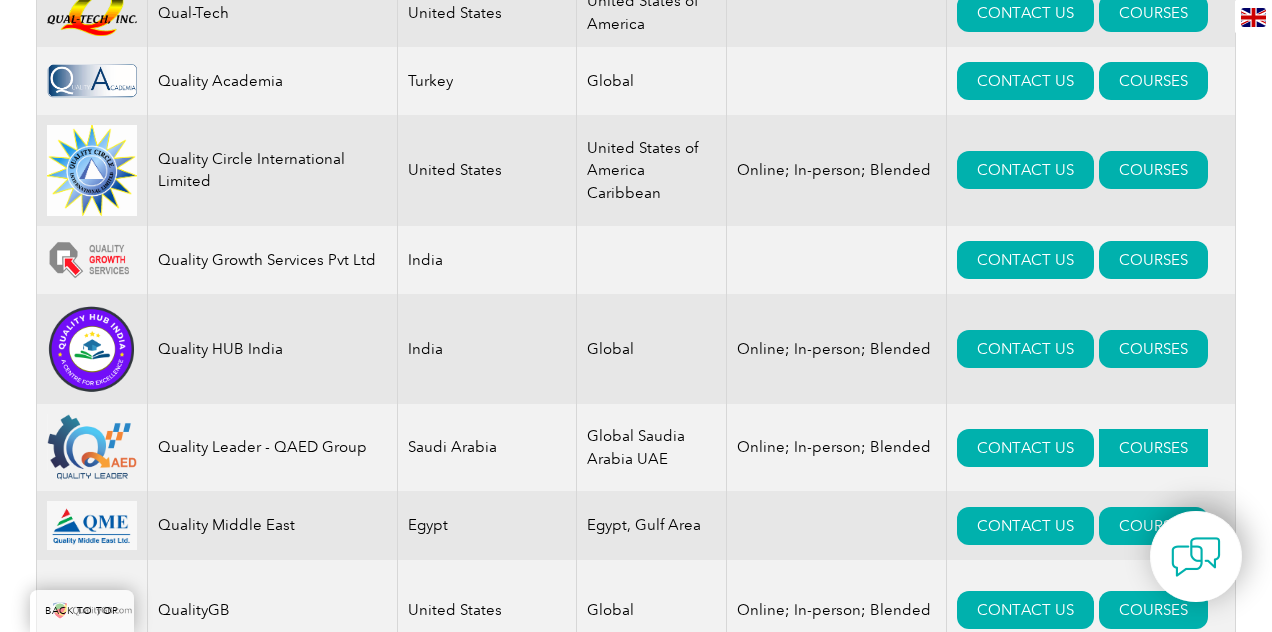 click on "COURSES" at bounding box center (1153, 448) 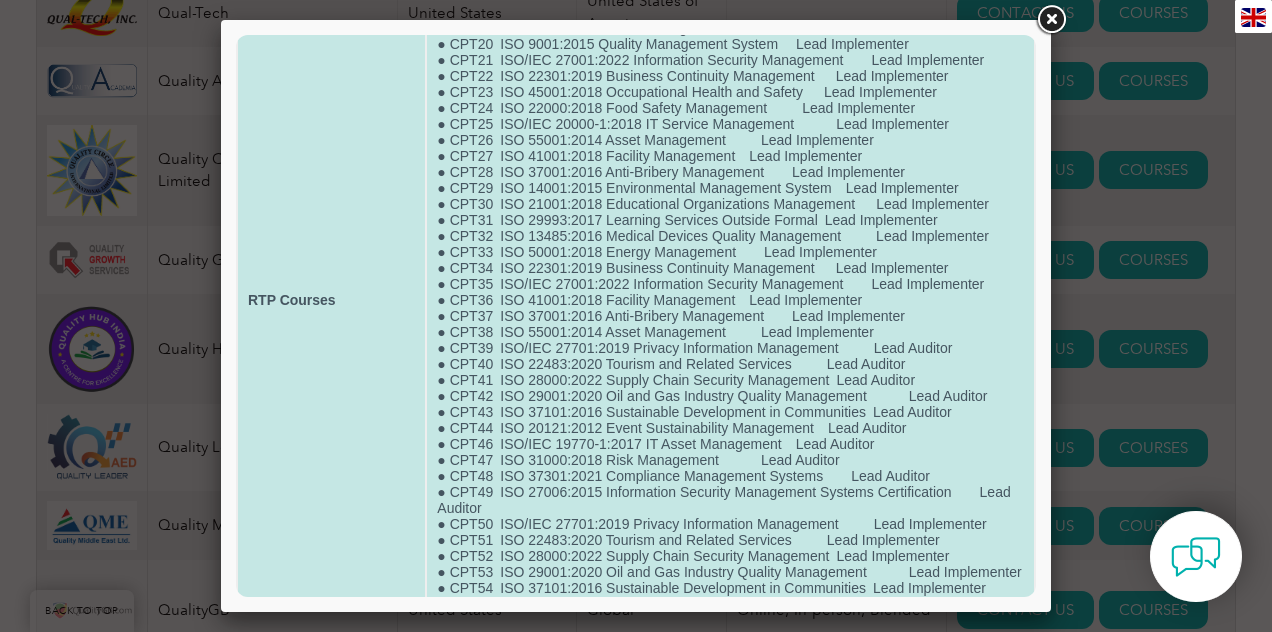 scroll, scrollTop: 462, scrollLeft: 0, axis: vertical 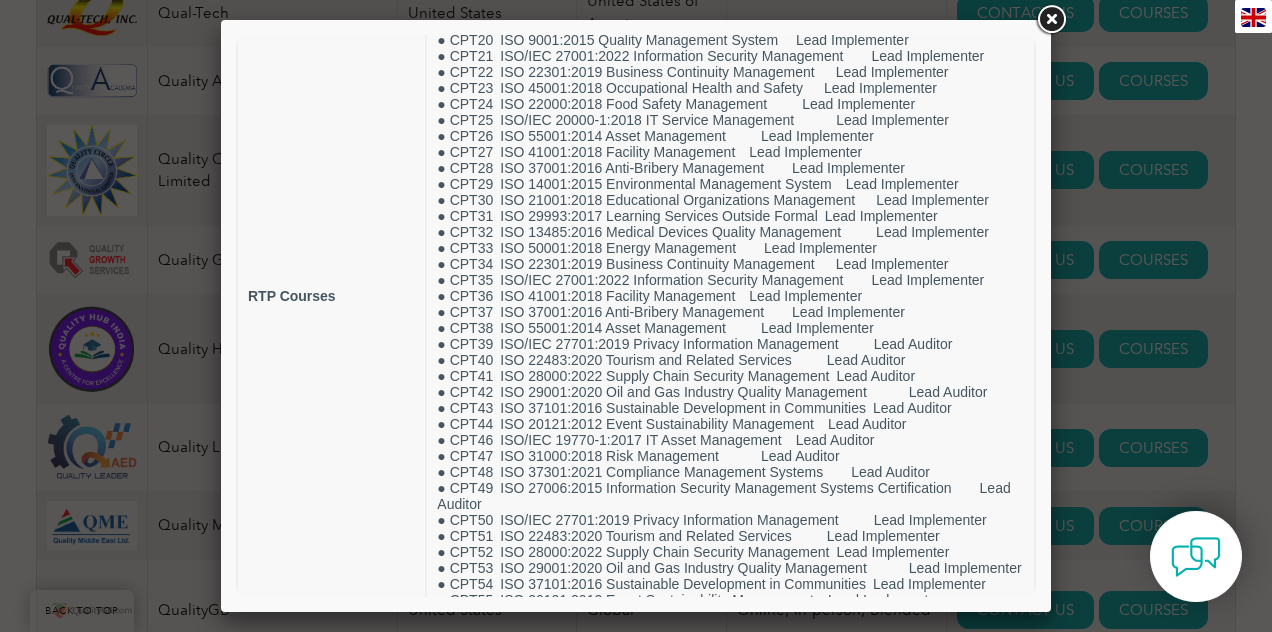click at bounding box center (636, 316) 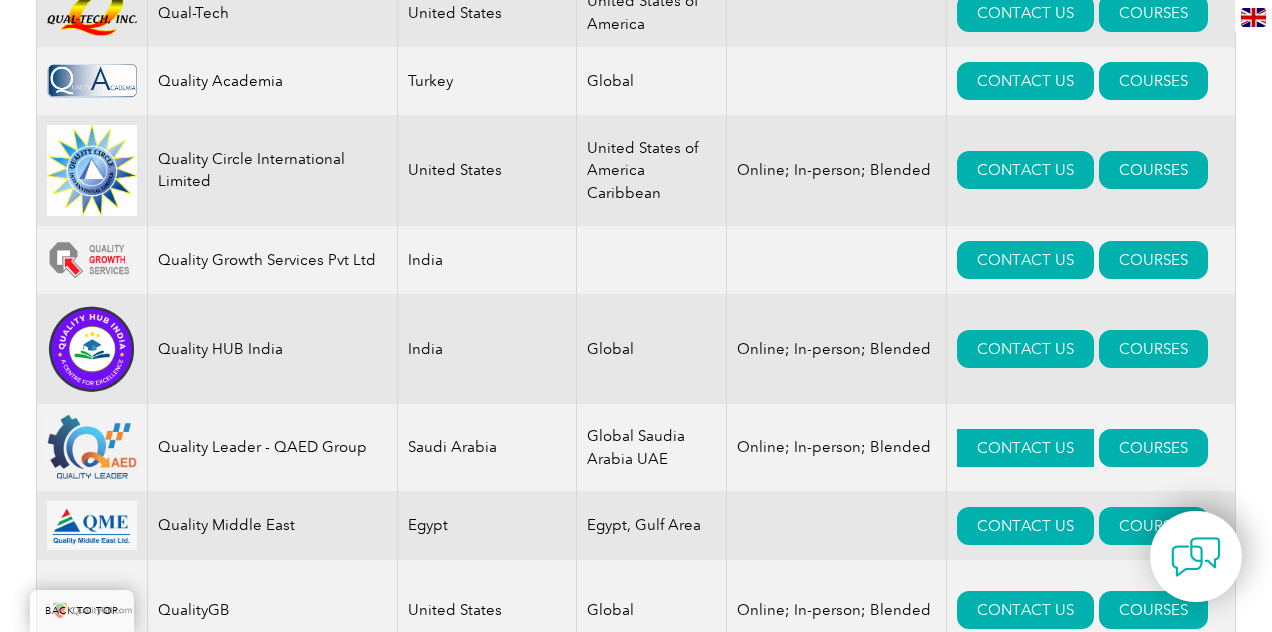 click on "CONTACT US" at bounding box center [1025, 448] 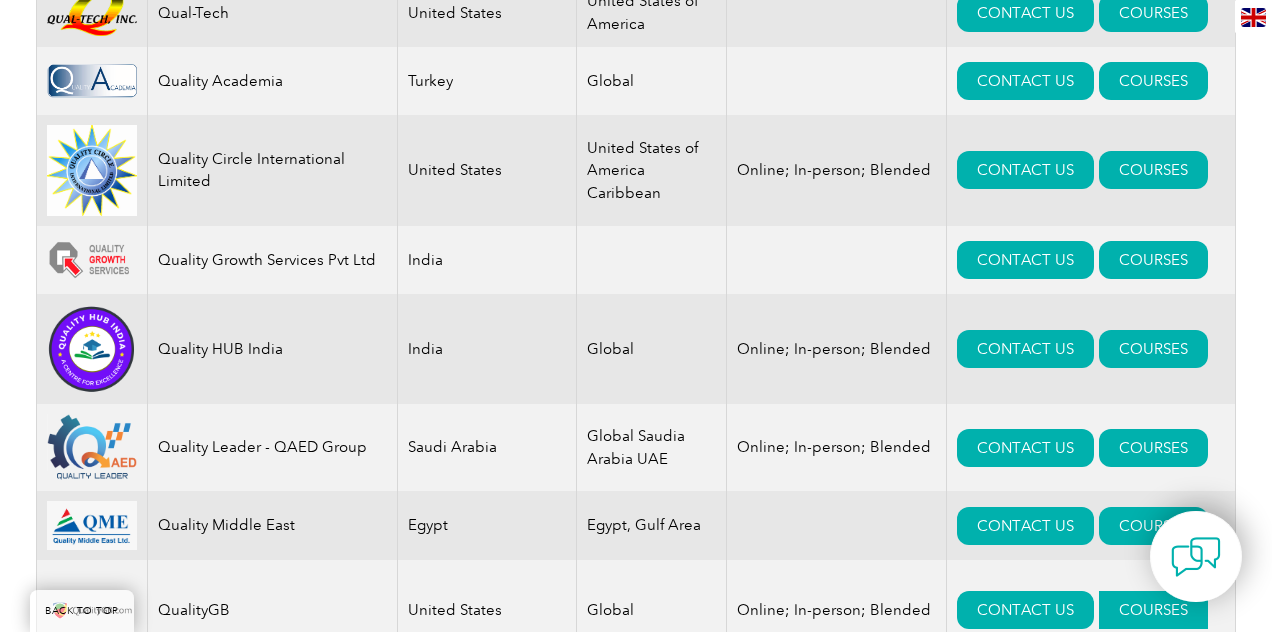 click on "COURSES" at bounding box center [1153, 610] 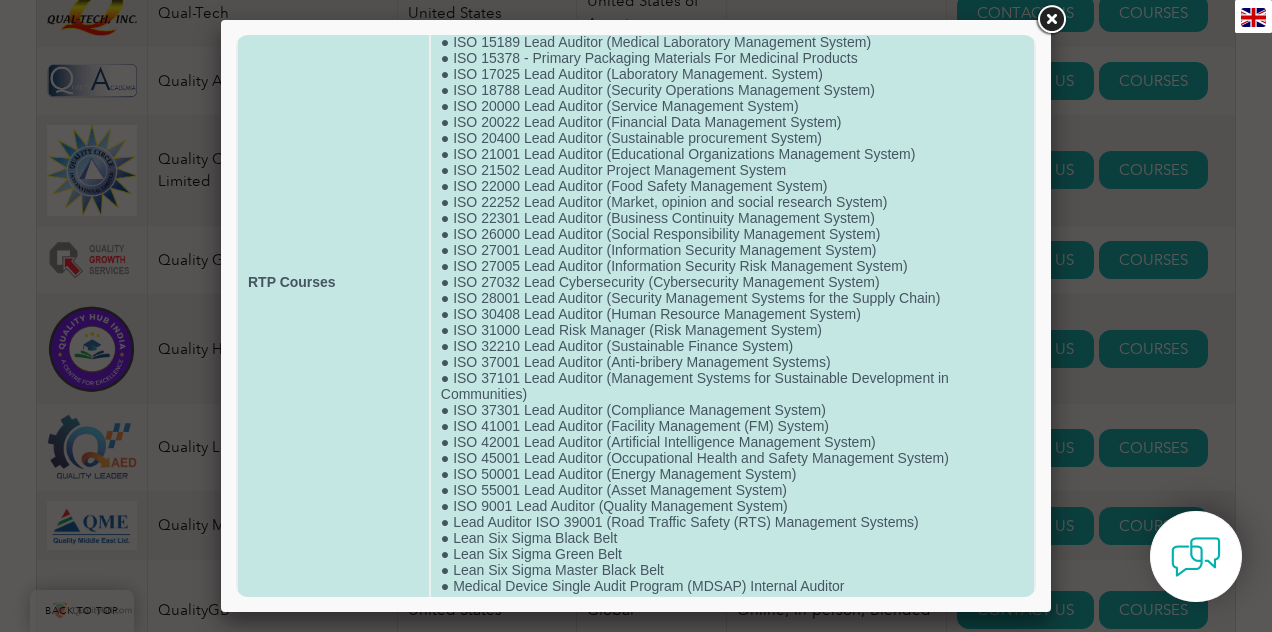 scroll, scrollTop: 217, scrollLeft: 0, axis: vertical 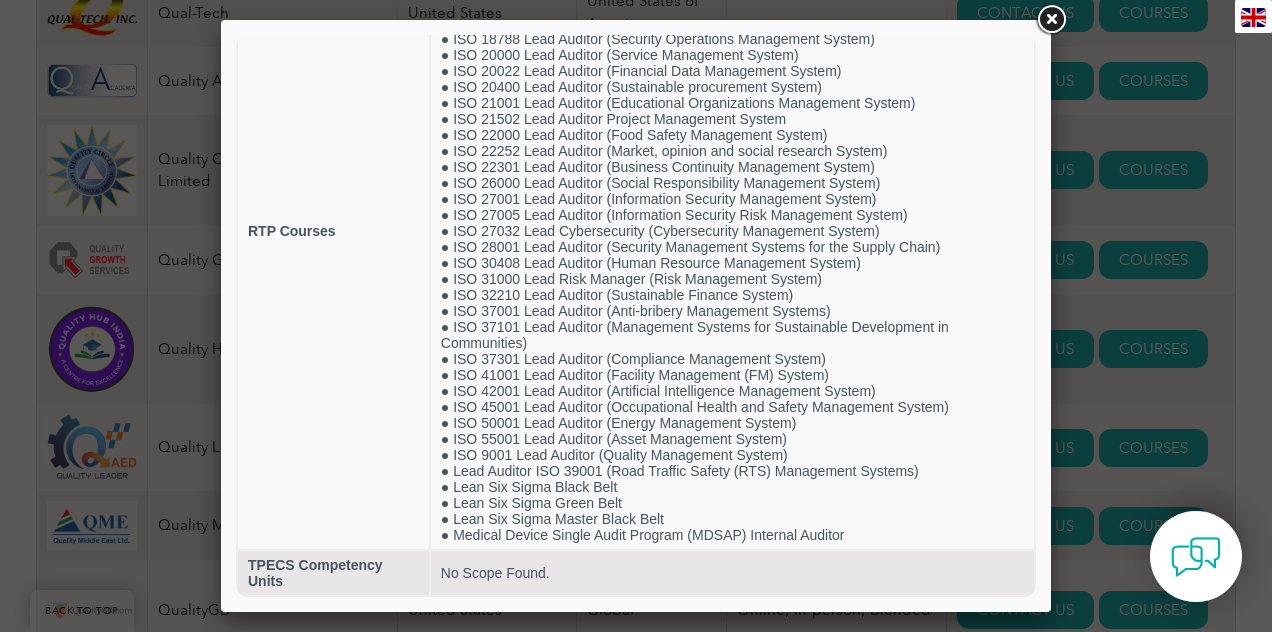 click at bounding box center (1051, 20) 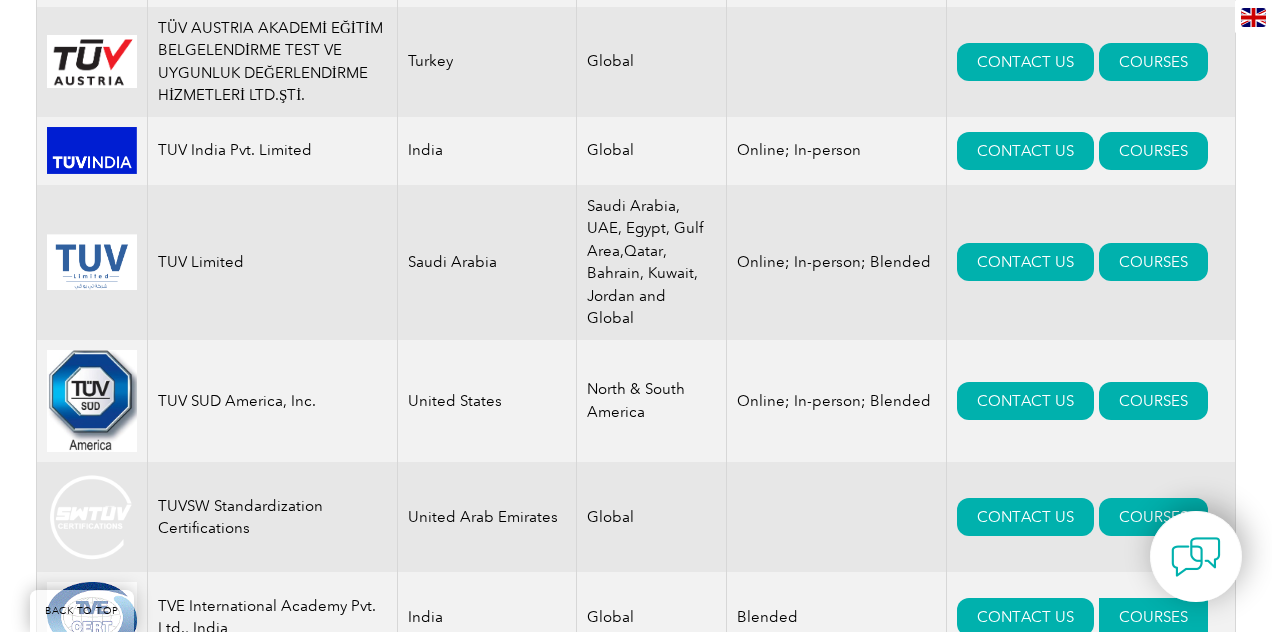 scroll, scrollTop: 22034, scrollLeft: 0, axis: vertical 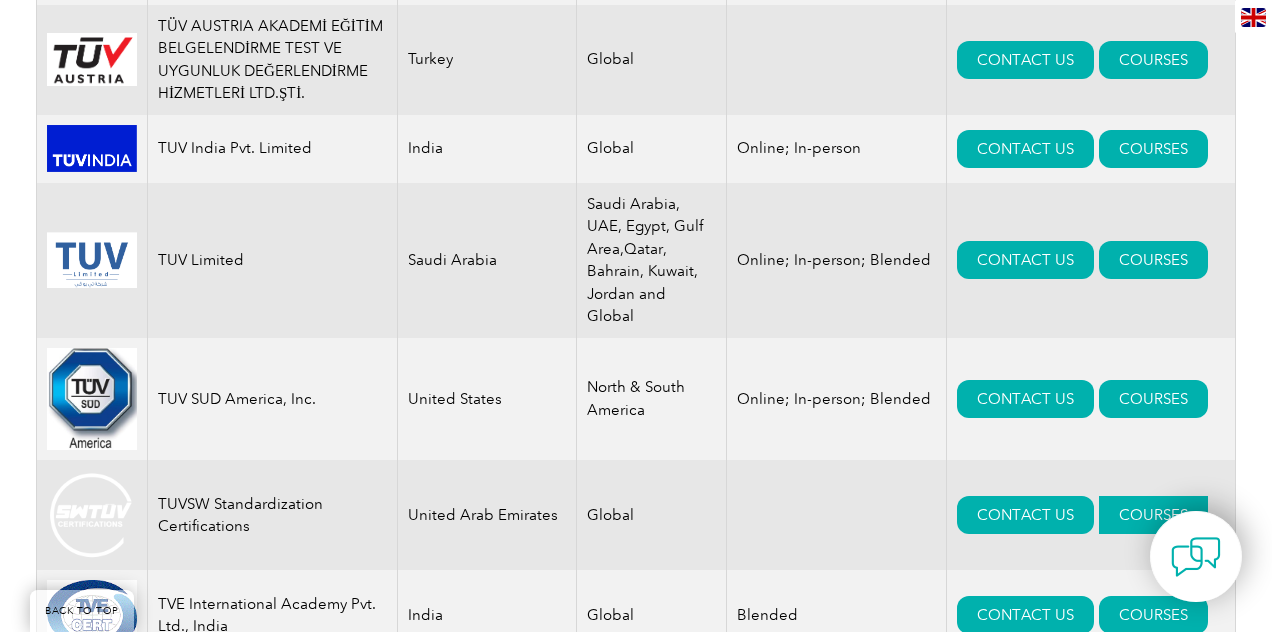 click on "COURSES" at bounding box center [1153, 515] 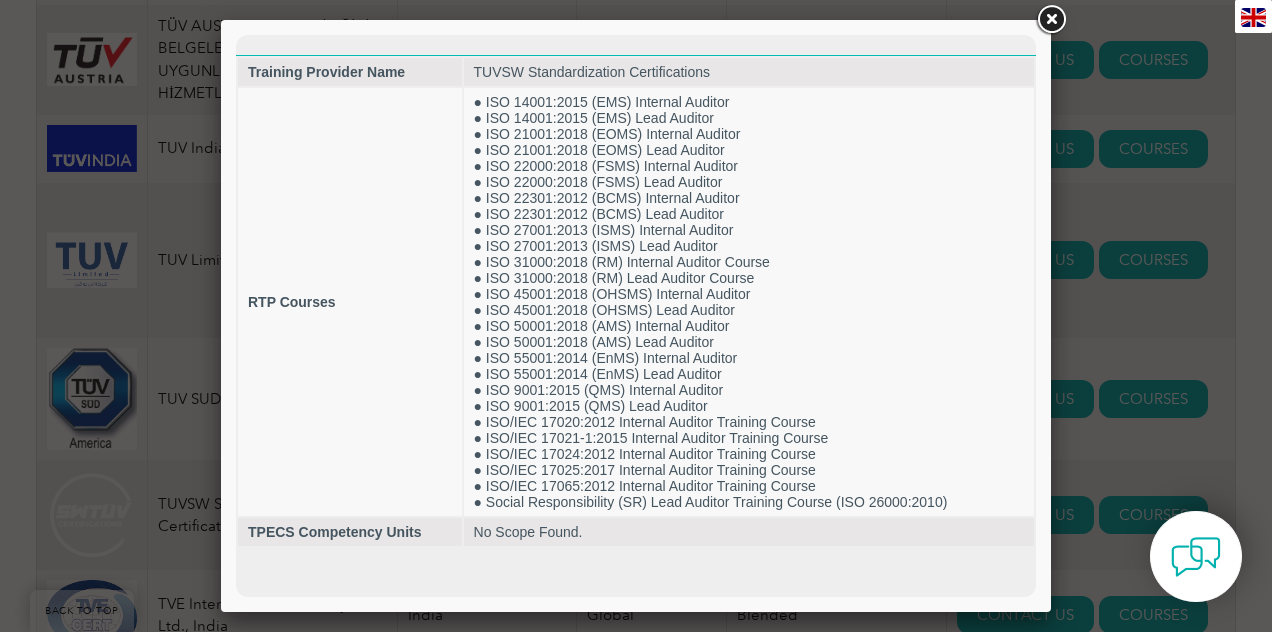 scroll, scrollTop: 0, scrollLeft: 0, axis: both 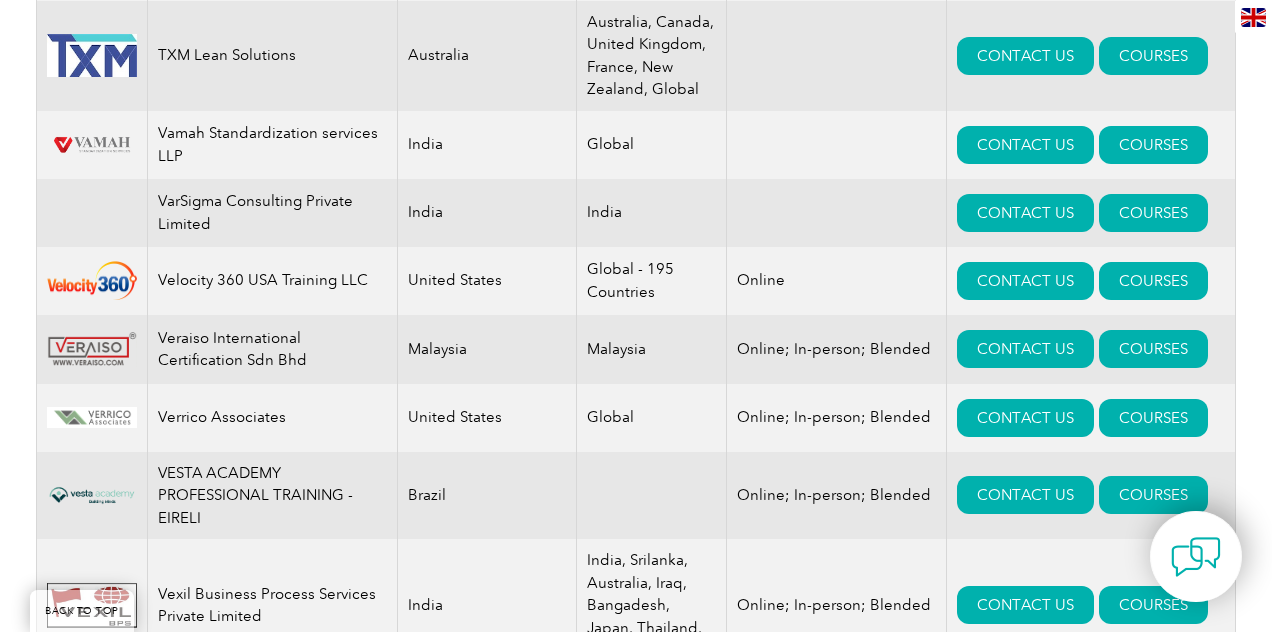 click on "COURSES" at bounding box center (1153, 706) 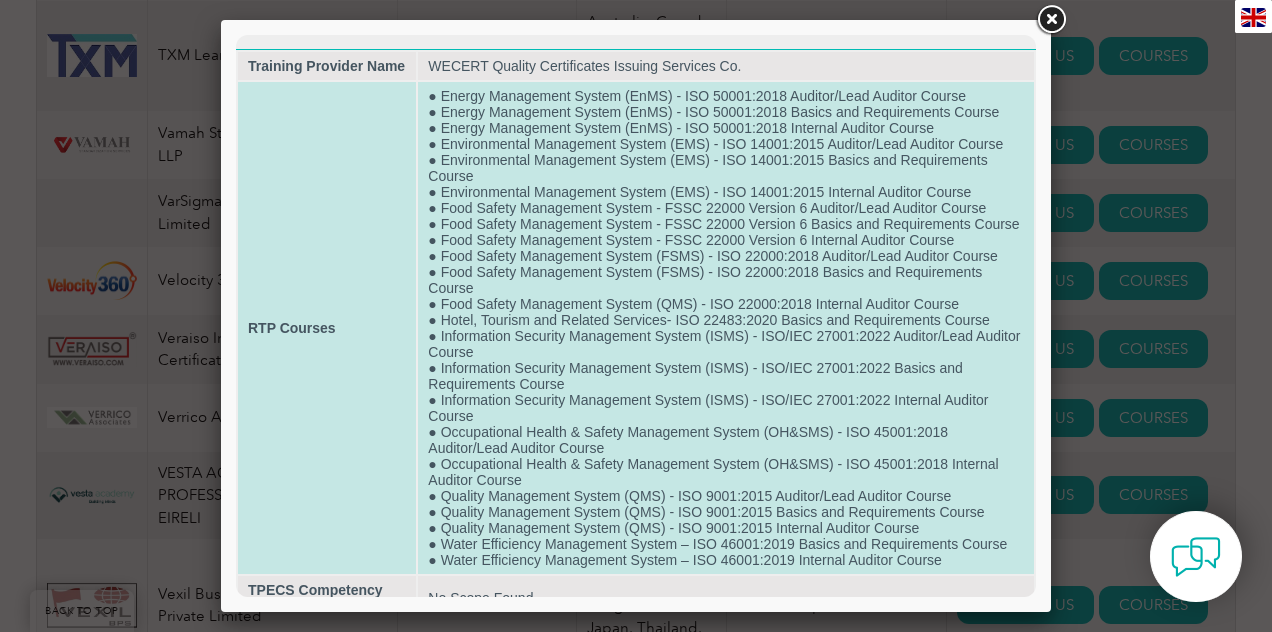 scroll, scrollTop: 0, scrollLeft: 0, axis: both 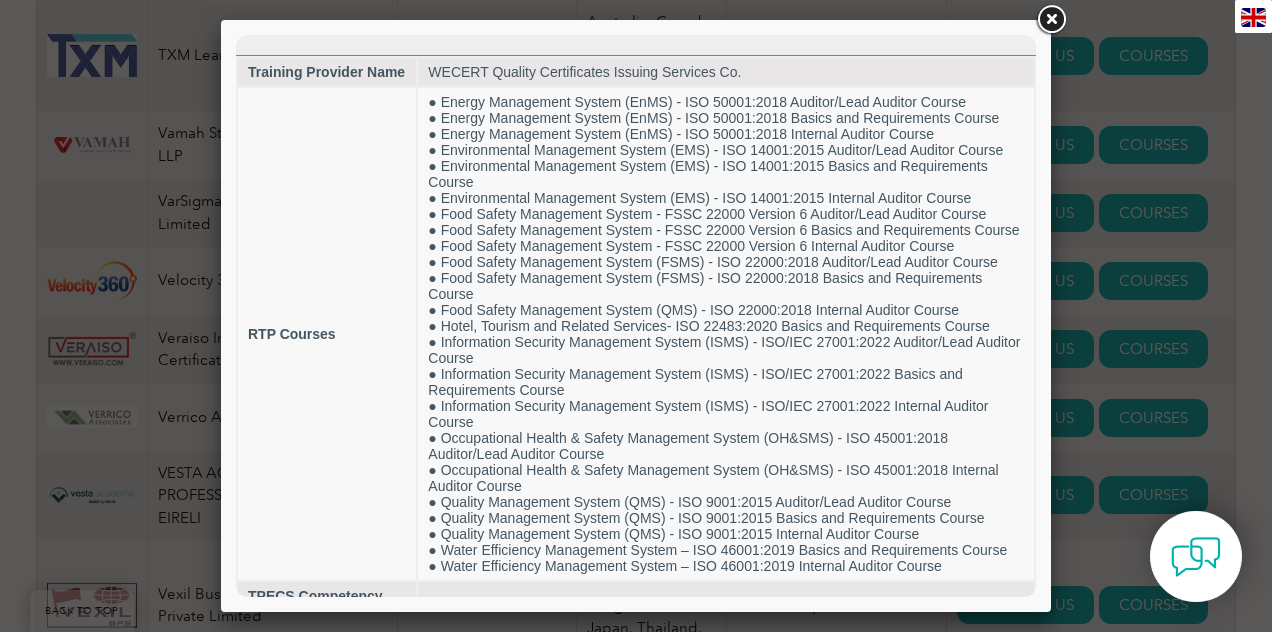 click at bounding box center [1051, 20] 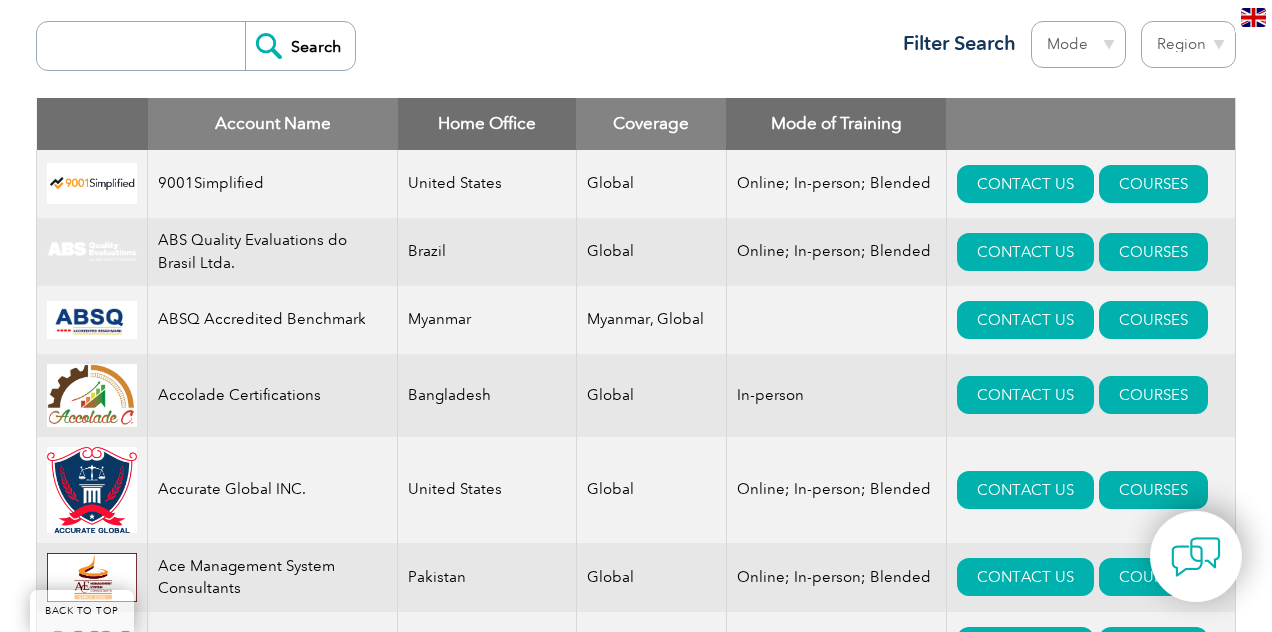 scroll, scrollTop: 891, scrollLeft: 0, axis: vertical 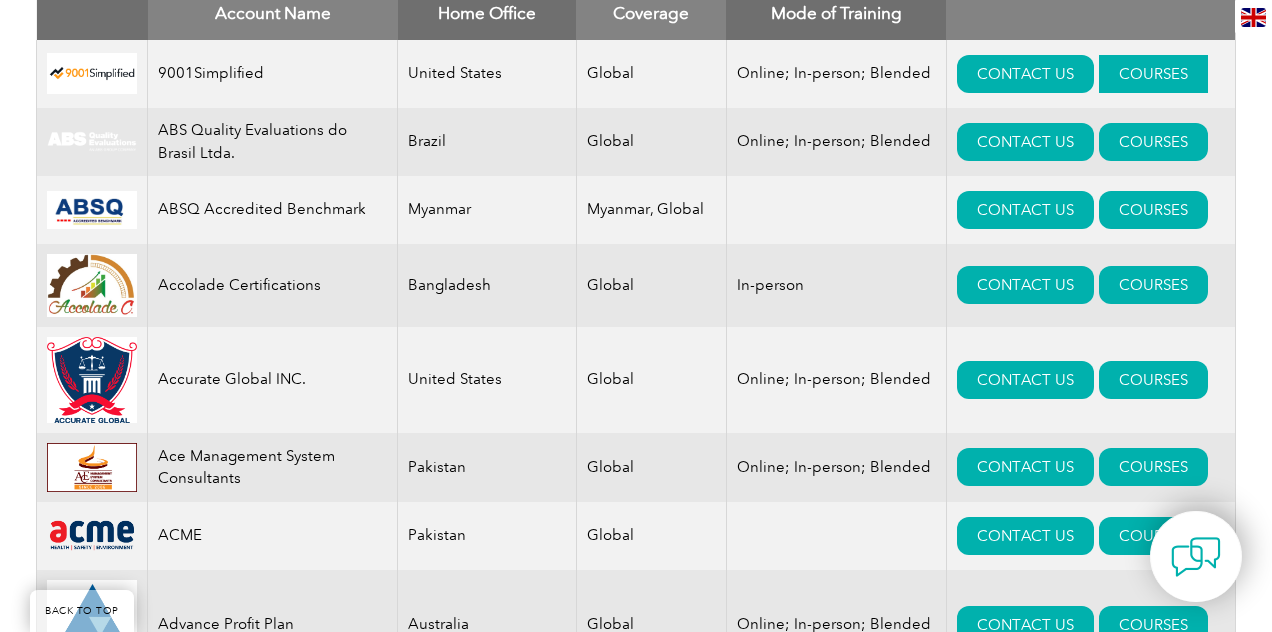 click on "COURSES" at bounding box center (1153, 74) 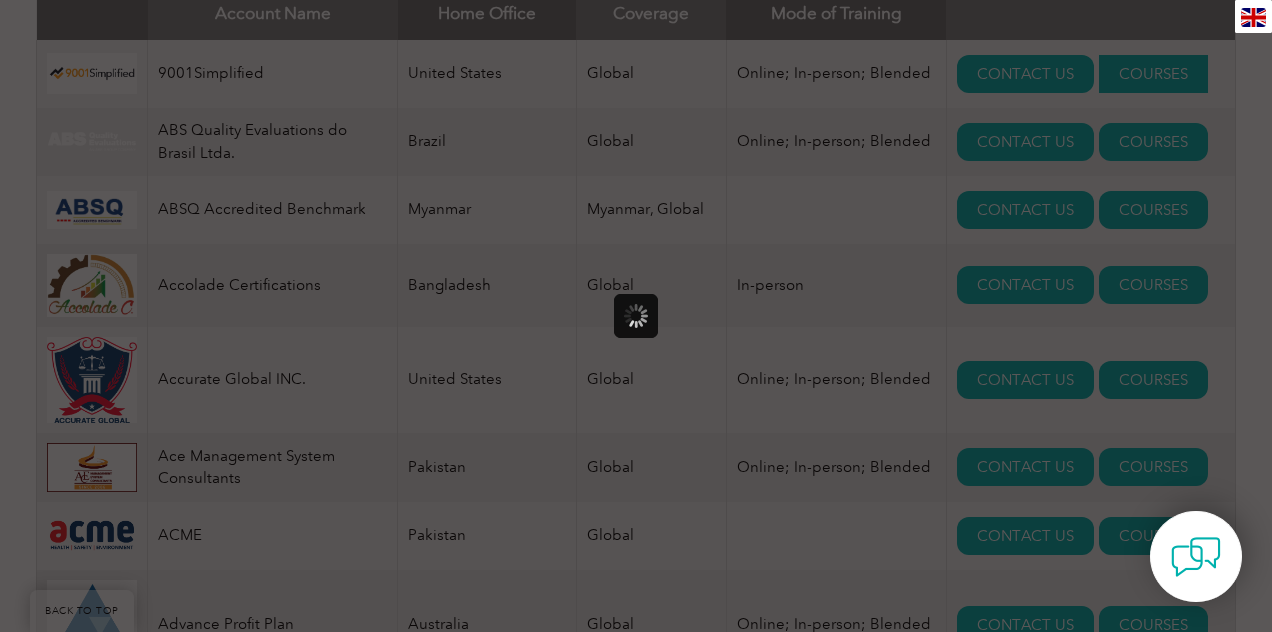 scroll, scrollTop: 0, scrollLeft: 0, axis: both 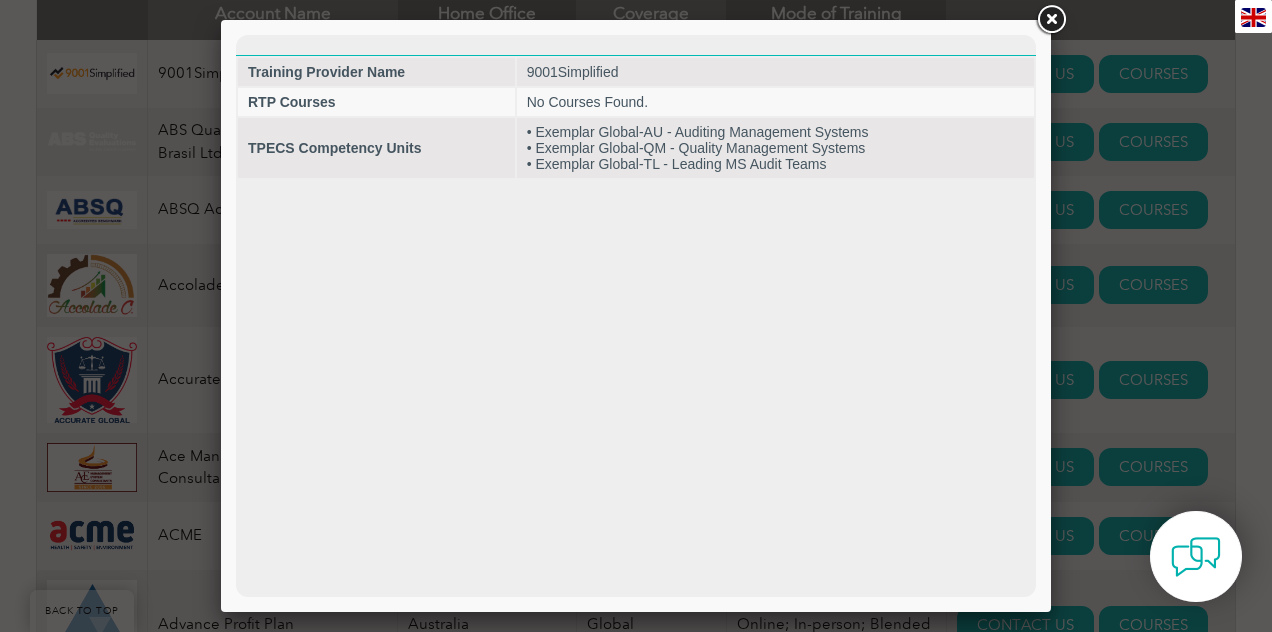 click at bounding box center (1051, 20) 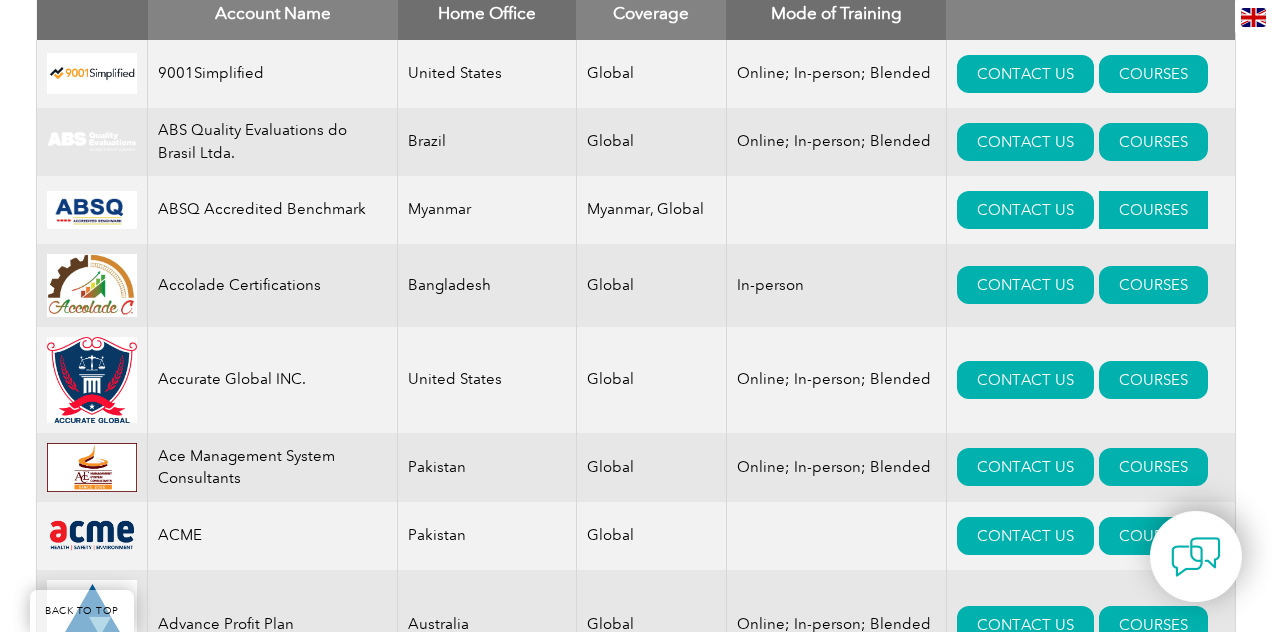click on "COURSES" at bounding box center (1153, 210) 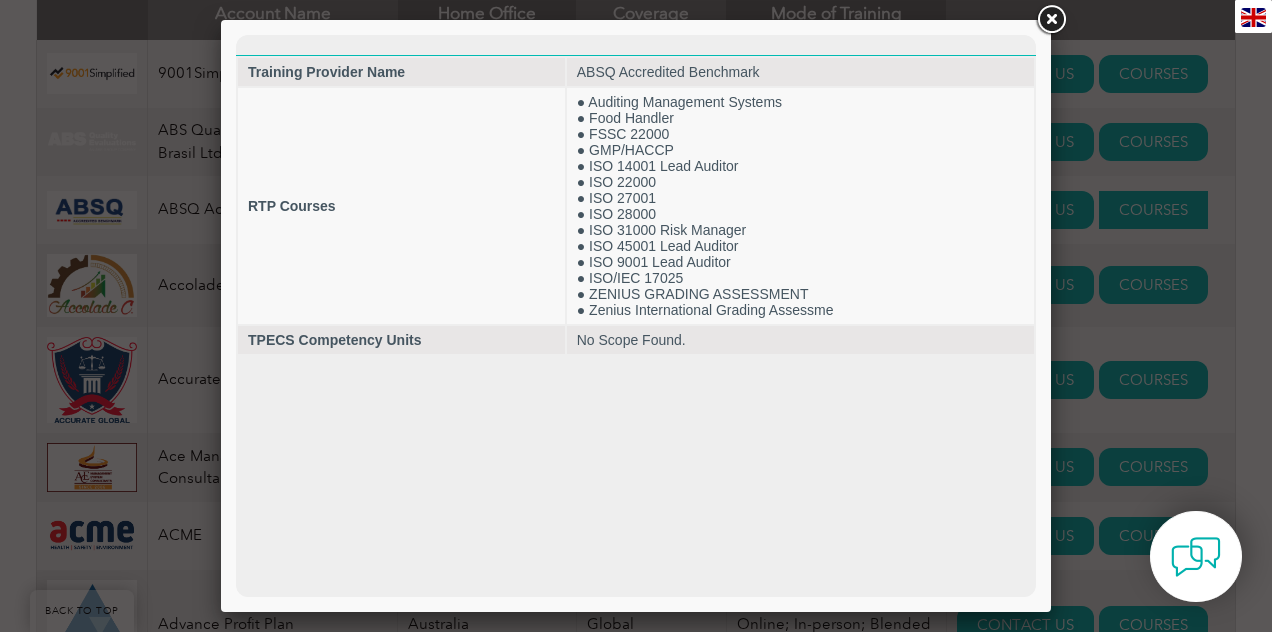 scroll, scrollTop: 0, scrollLeft: 0, axis: both 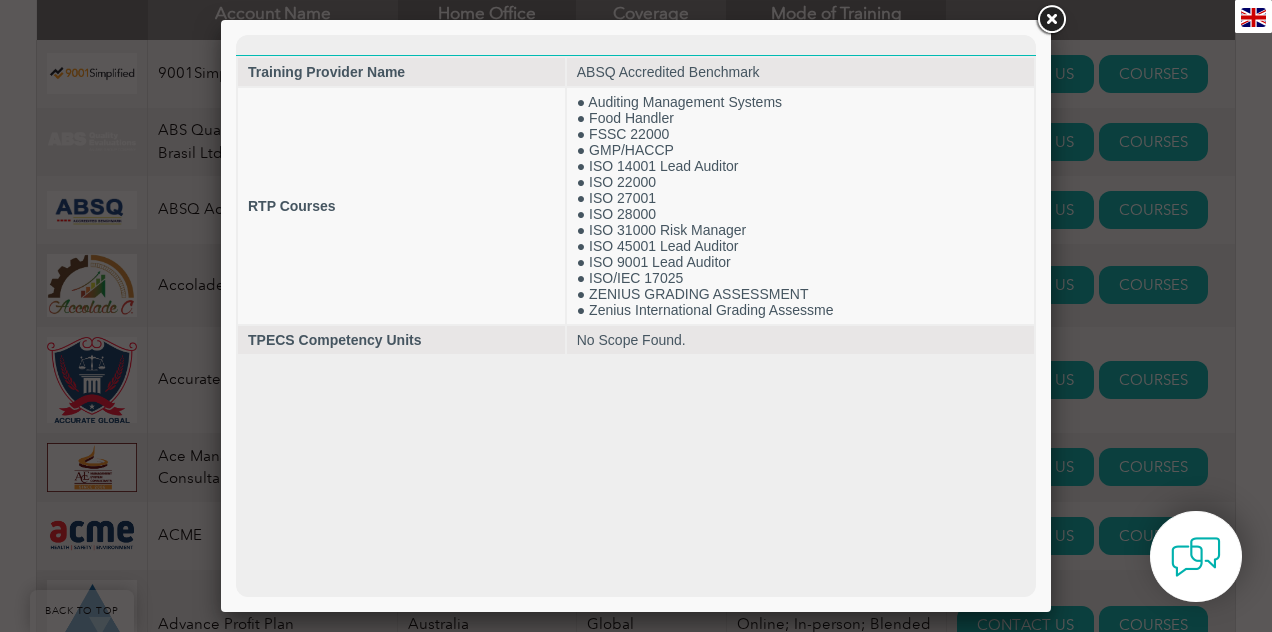 click at bounding box center (1051, 20) 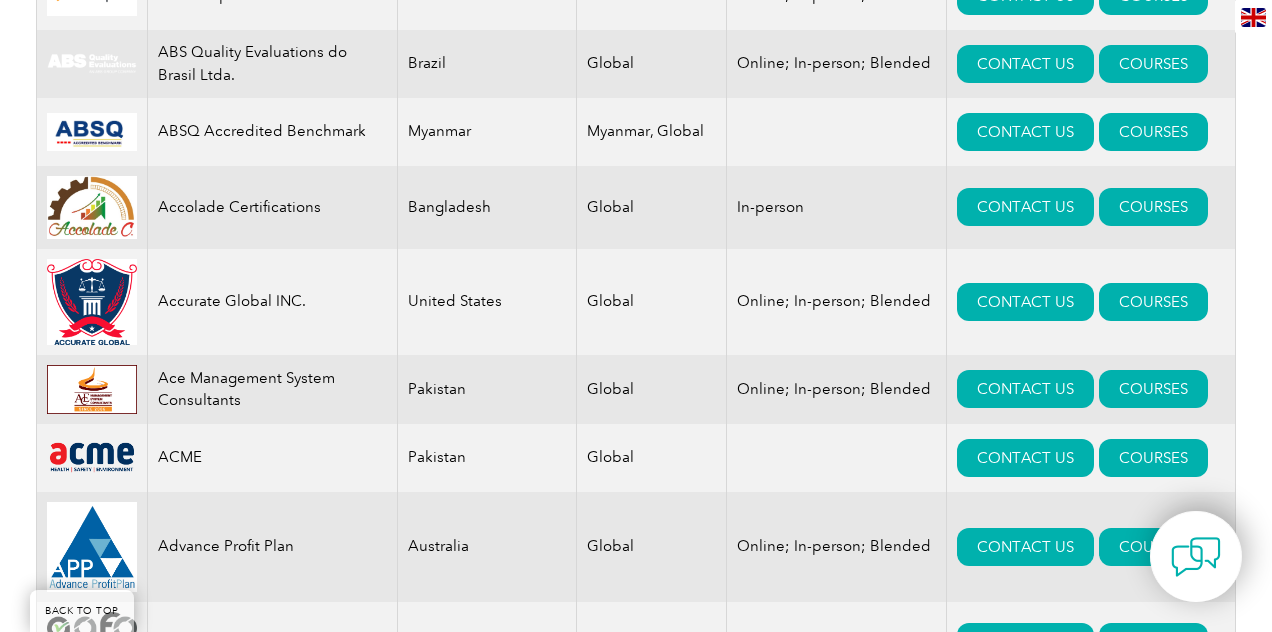 scroll, scrollTop: 1010, scrollLeft: 0, axis: vertical 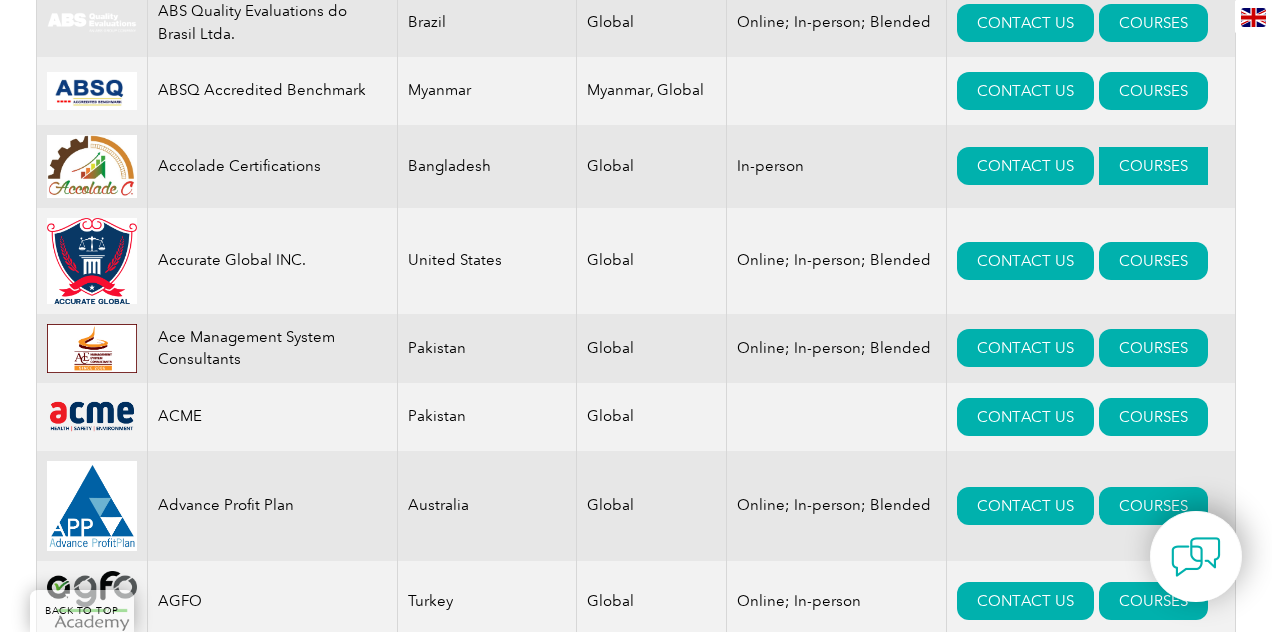 click on "COURSES" at bounding box center (1153, 166) 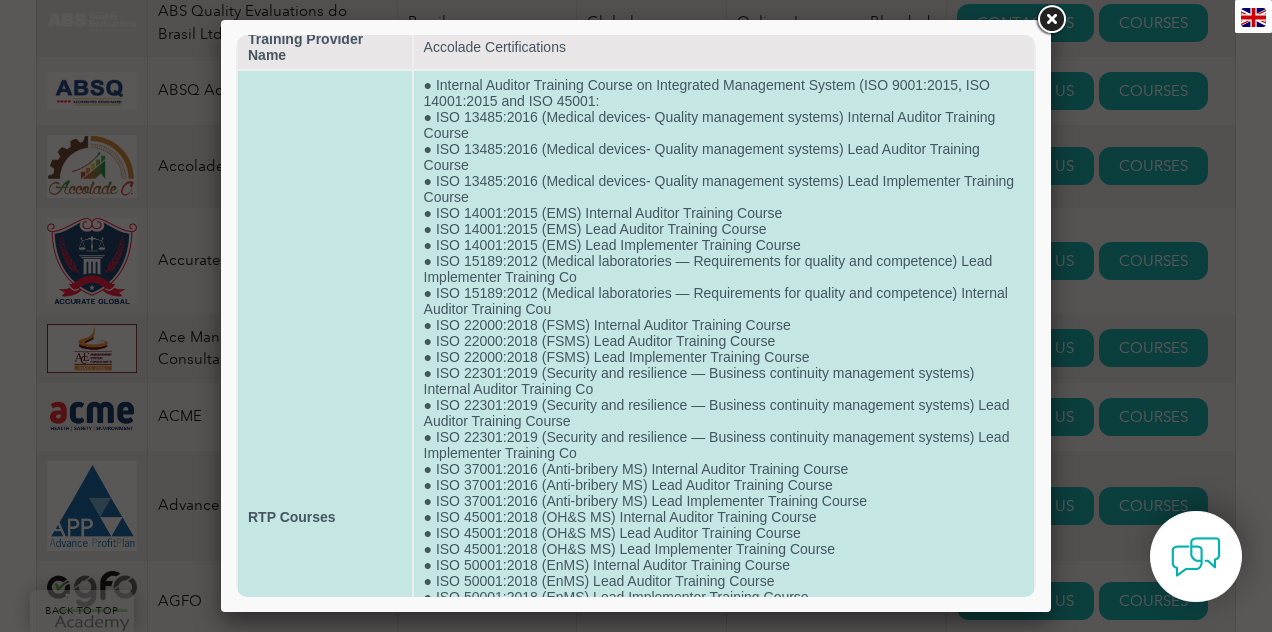 scroll, scrollTop: 14, scrollLeft: 0, axis: vertical 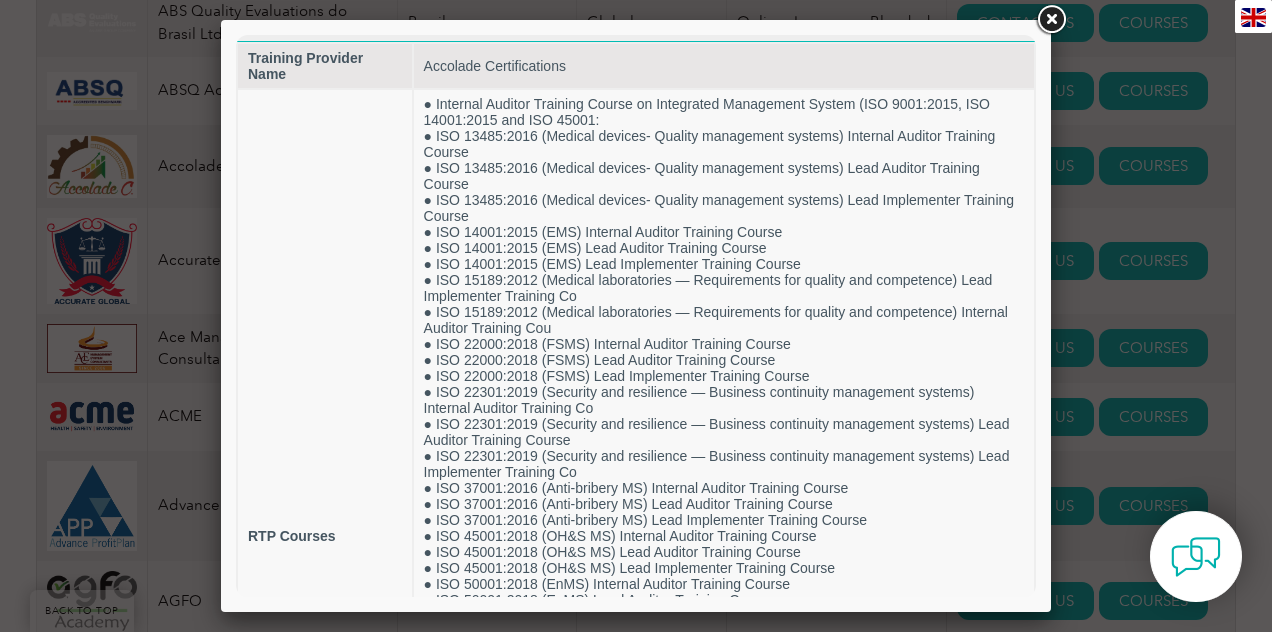 click at bounding box center (1051, 20) 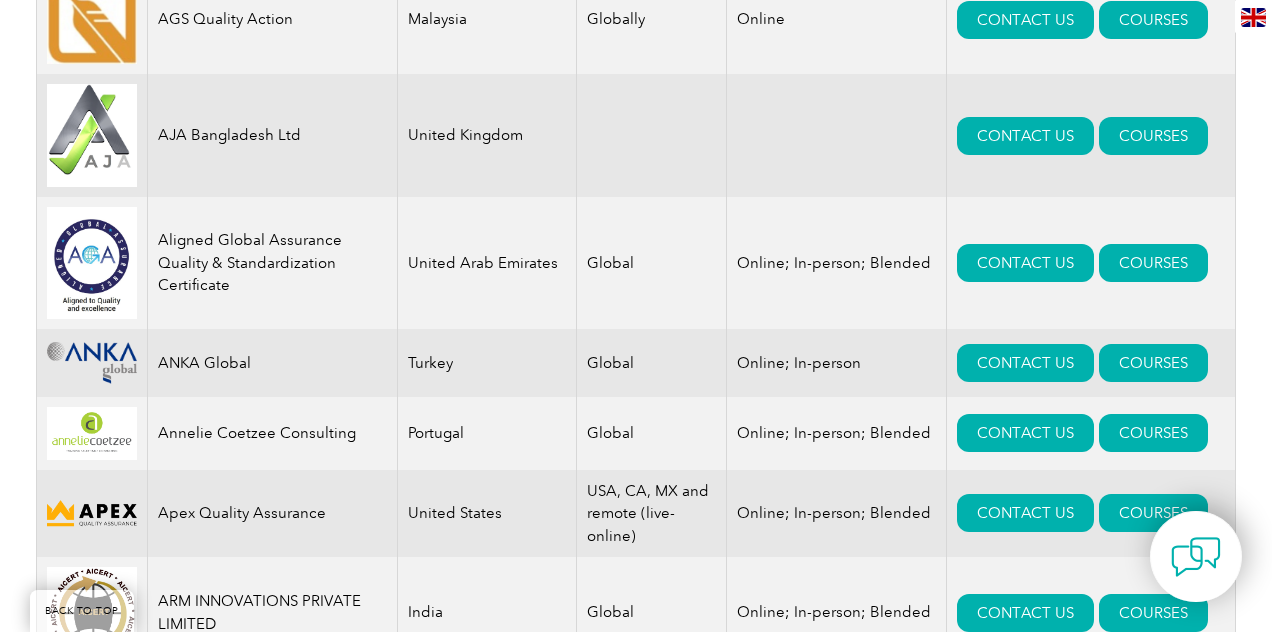 scroll, scrollTop: 1755, scrollLeft: 0, axis: vertical 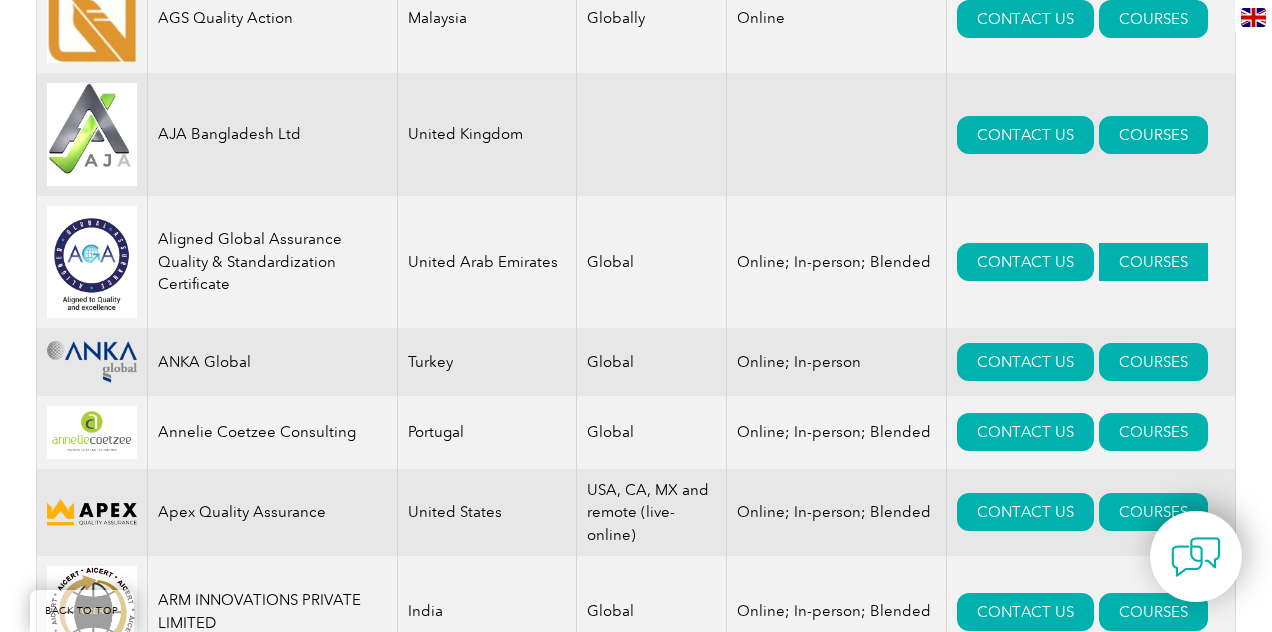 click on "COURSES" at bounding box center (1153, 262) 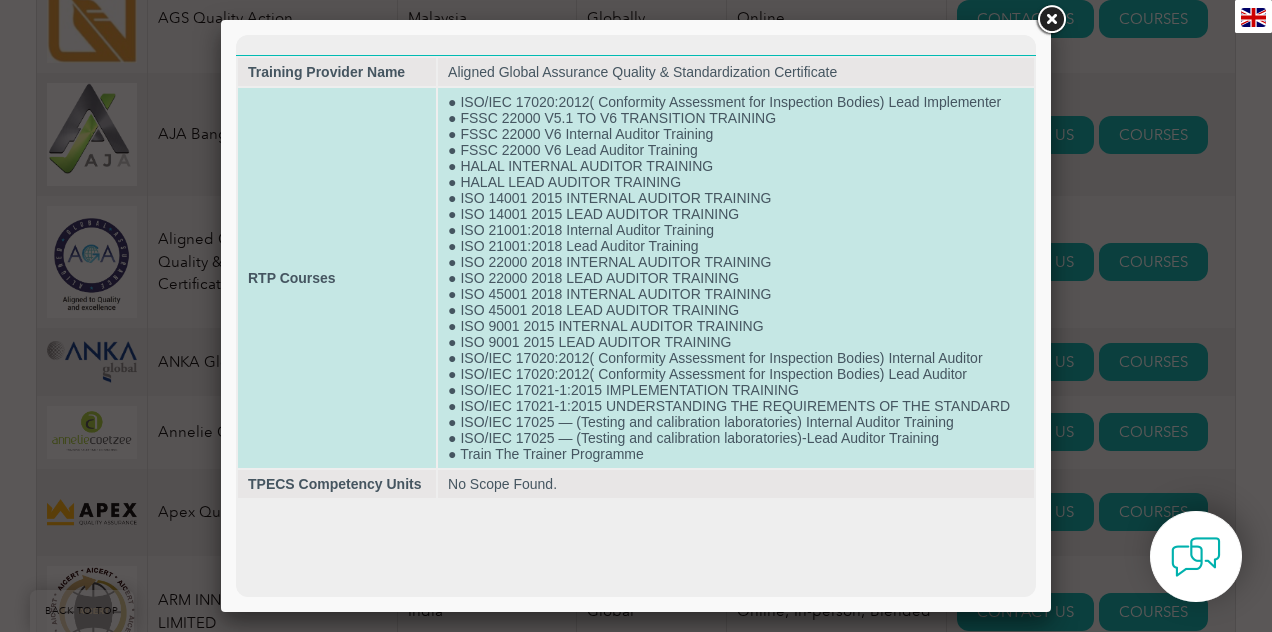 scroll, scrollTop: 0, scrollLeft: 0, axis: both 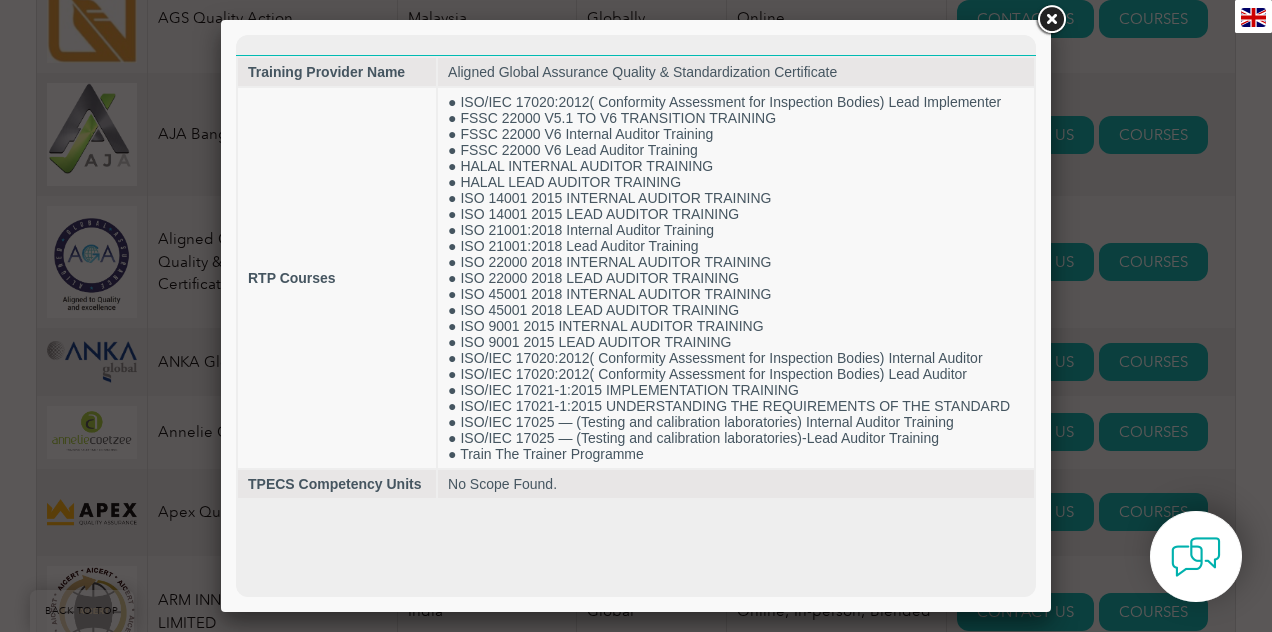 click at bounding box center (1051, 20) 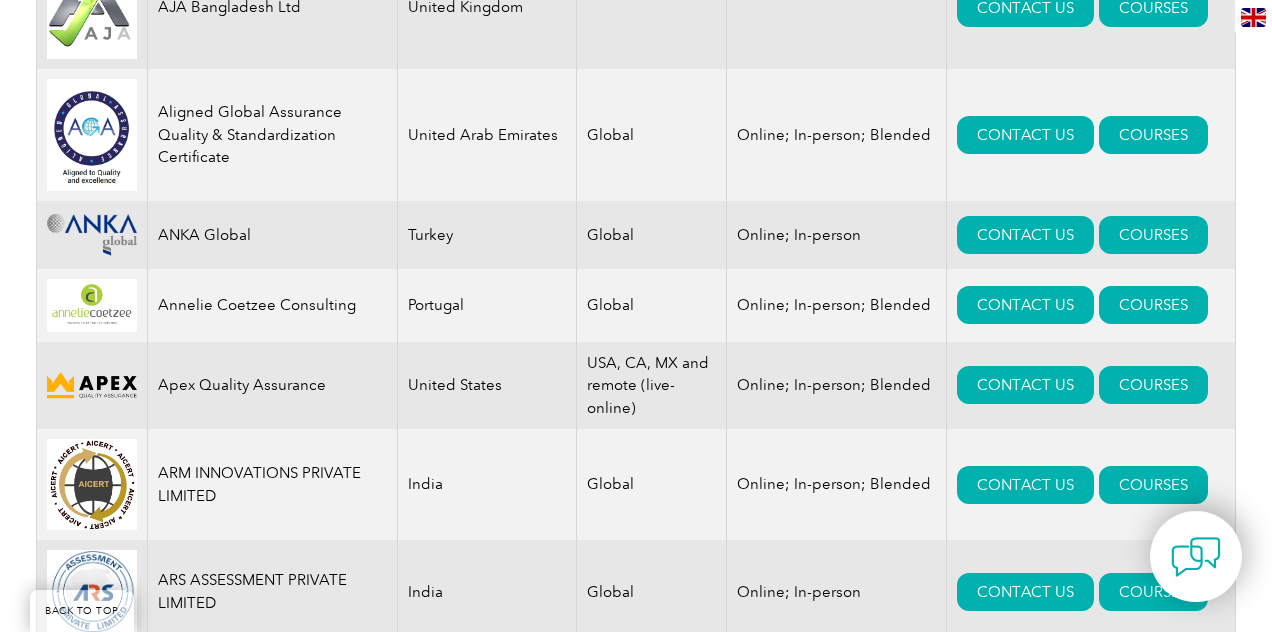 scroll, scrollTop: 1884, scrollLeft: 0, axis: vertical 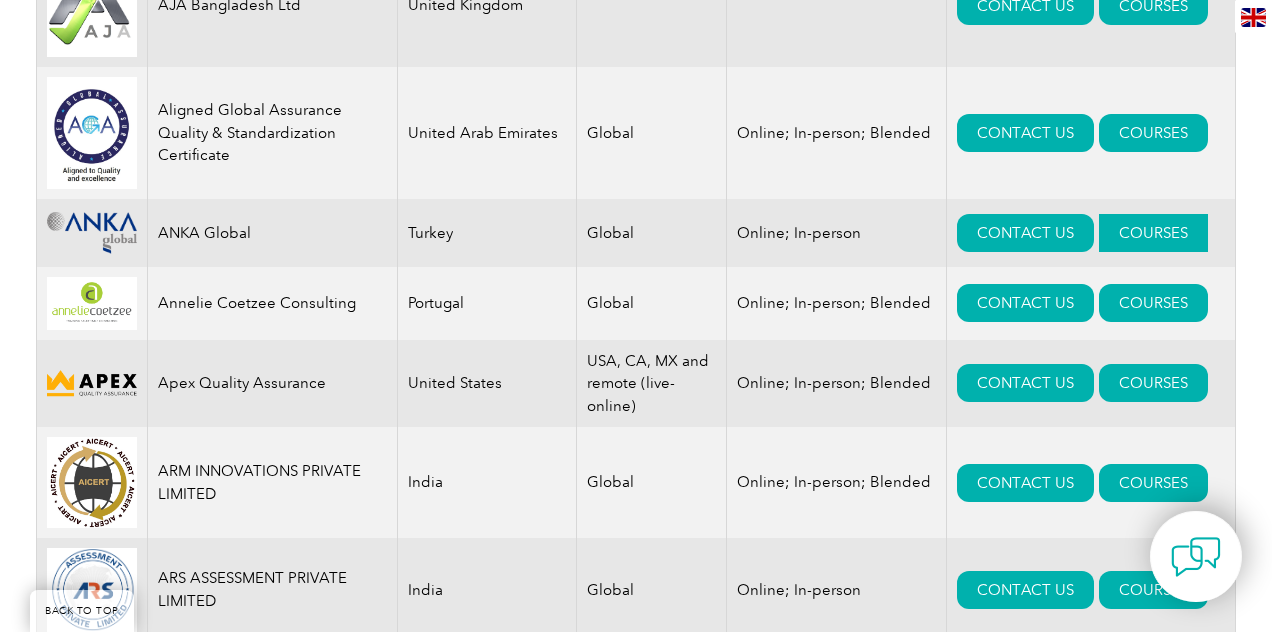 click on "COURSES" at bounding box center [1153, 233] 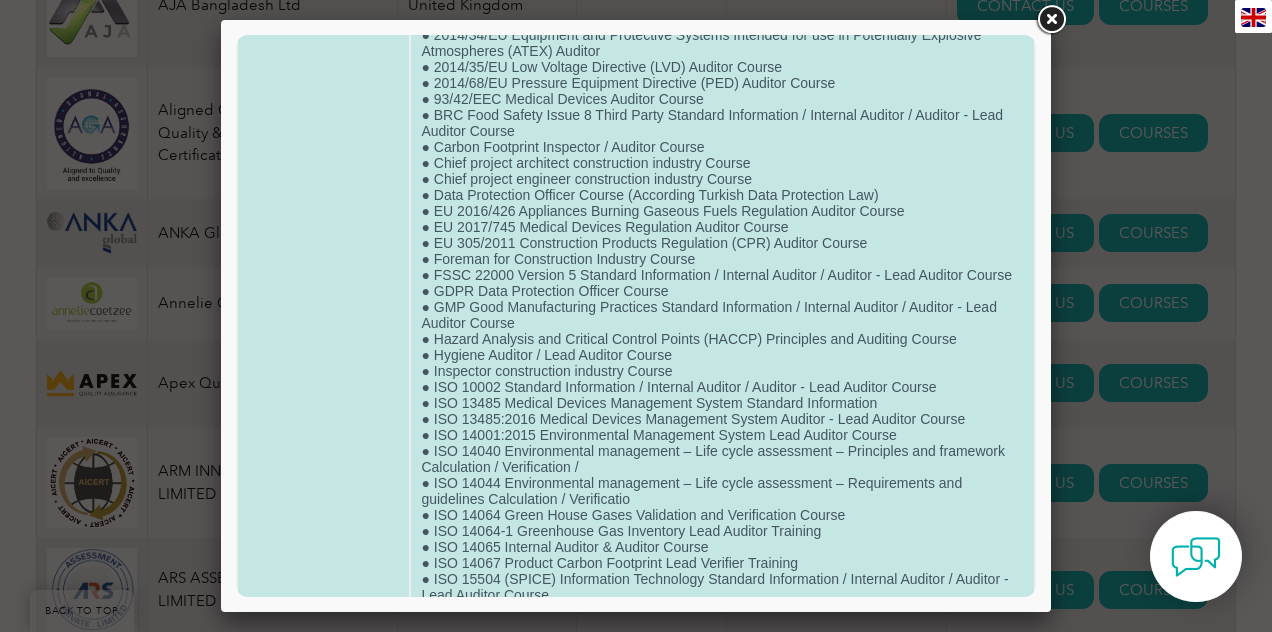 scroll, scrollTop: 0, scrollLeft: 0, axis: both 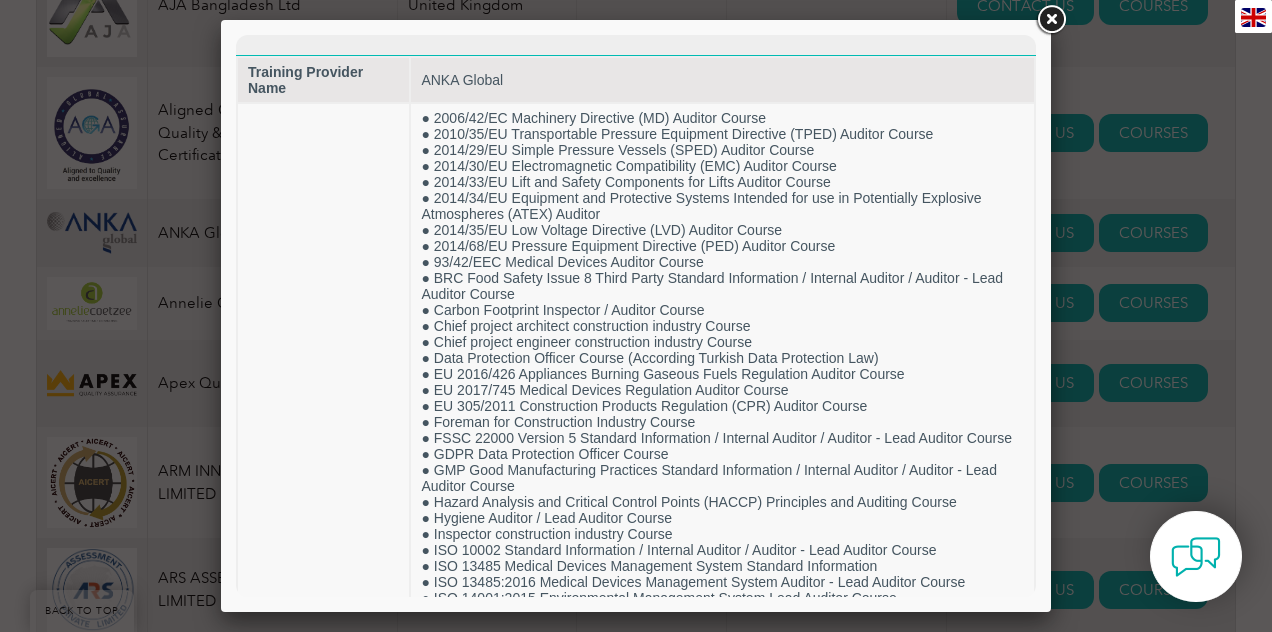 click at bounding box center (1051, 20) 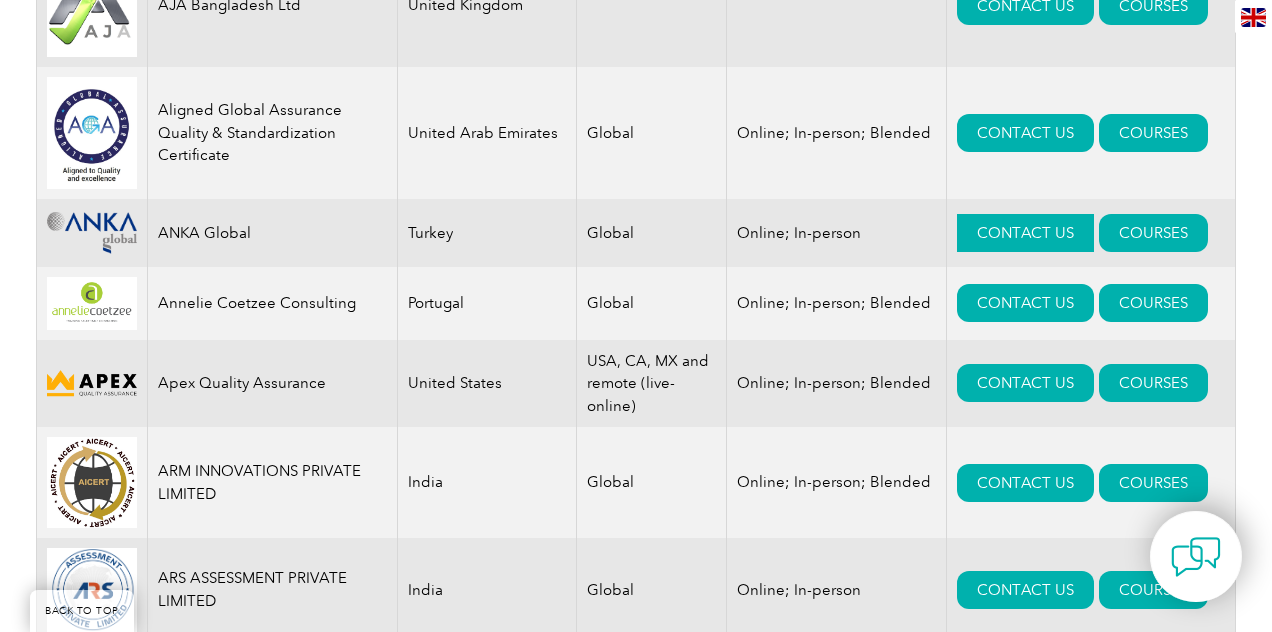 click on "CONTACT US" at bounding box center [1025, 233] 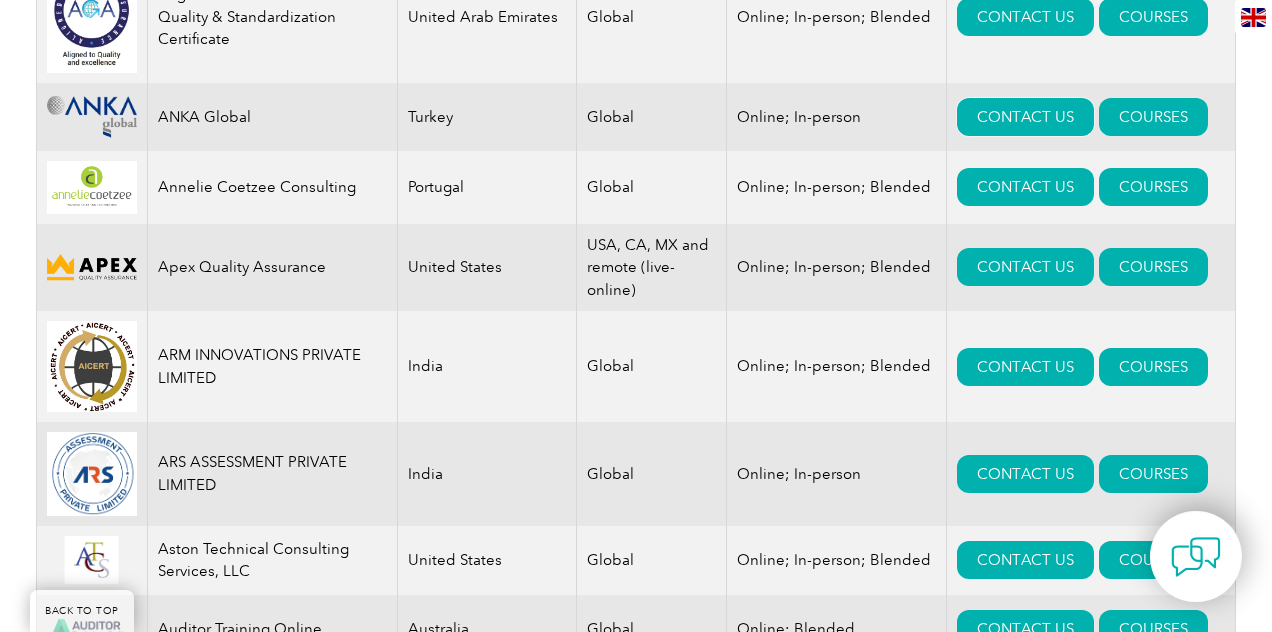 scroll, scrollTop: 2009, scrollLeft: 0, axis: vertical 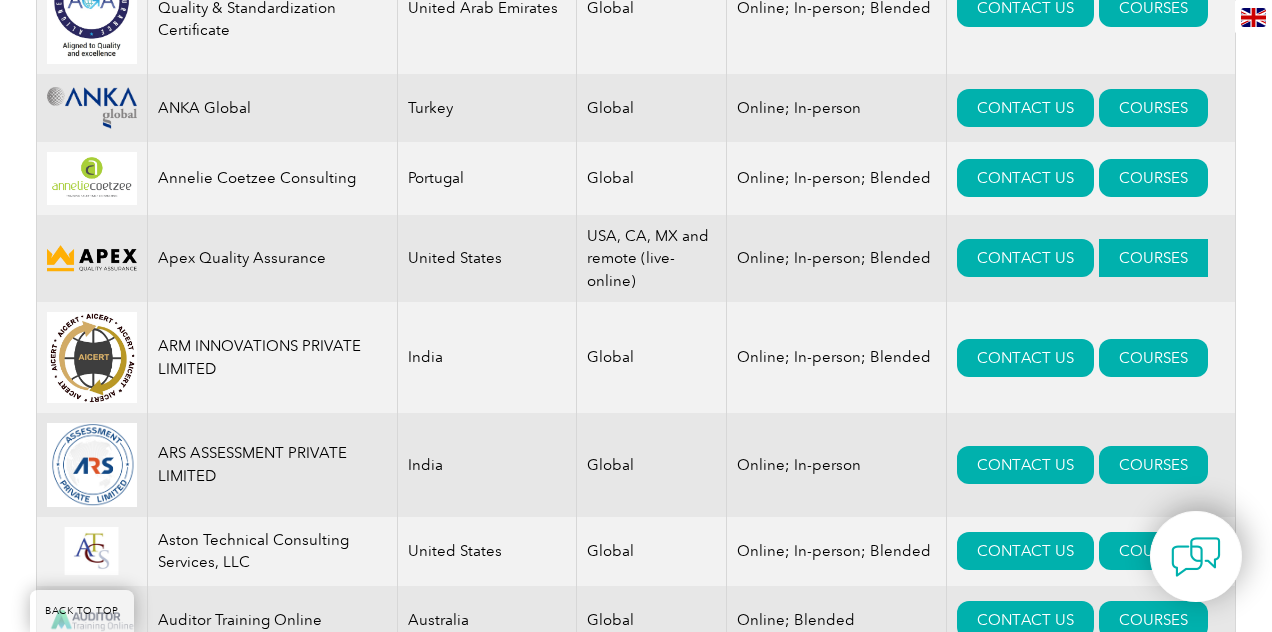 click on "COURSES" at bounding box center [1153, 258] 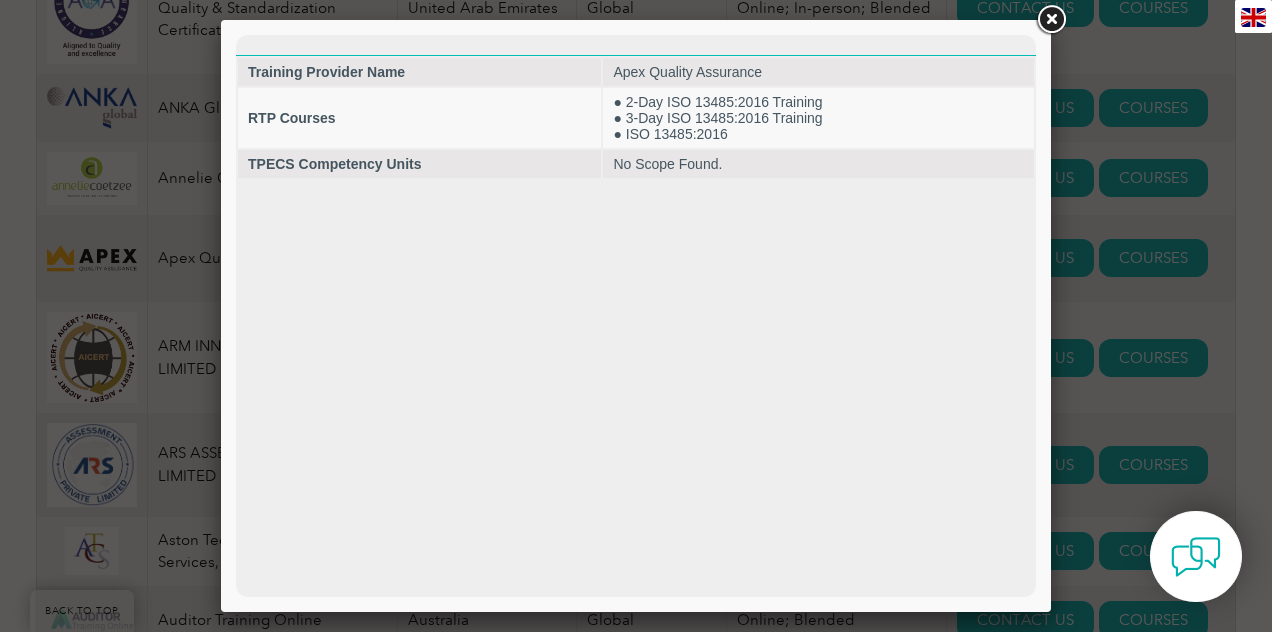 scroll, scrollTop: 0, scrollLeft: 0, axis: both 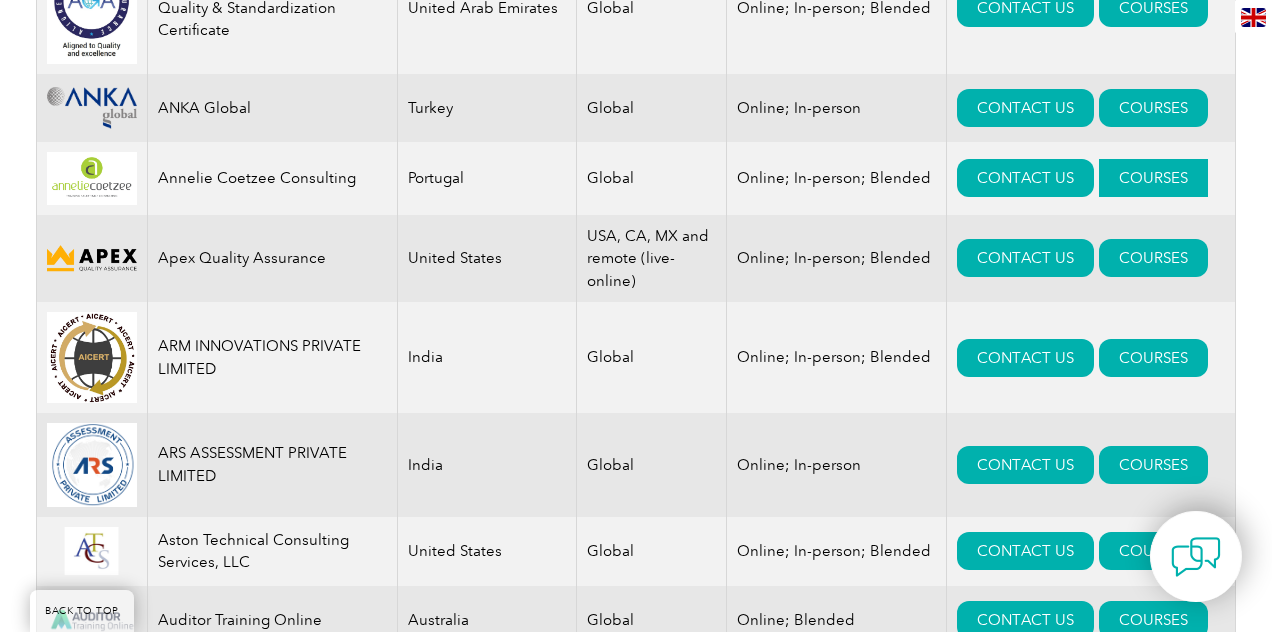 click on "COURSES" at bounding box center (1153, 178) 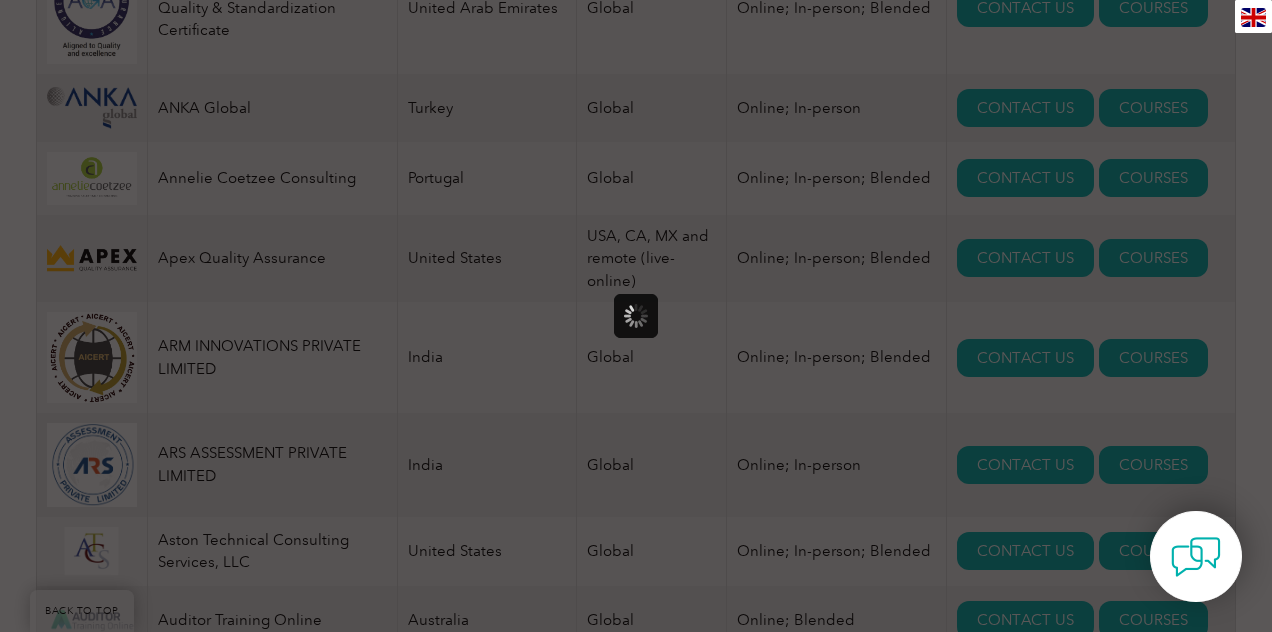 scroll, scrollTop: 0, scrollLeft: 0, axis: both 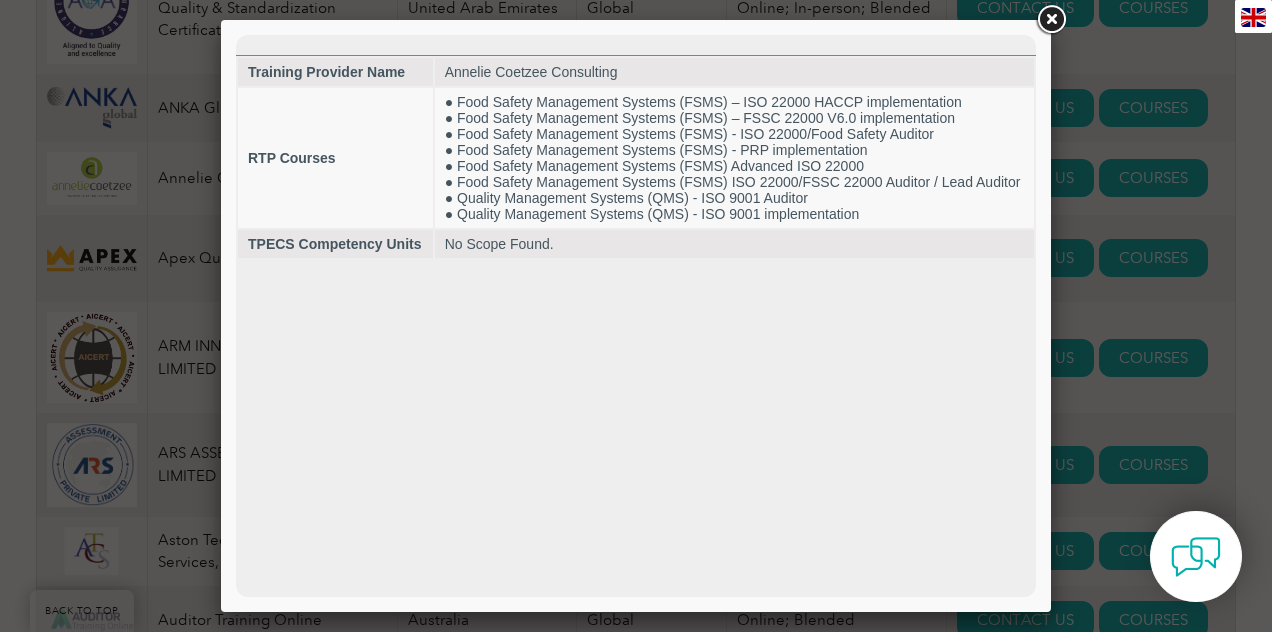 click at bounding box center (1051, 20) 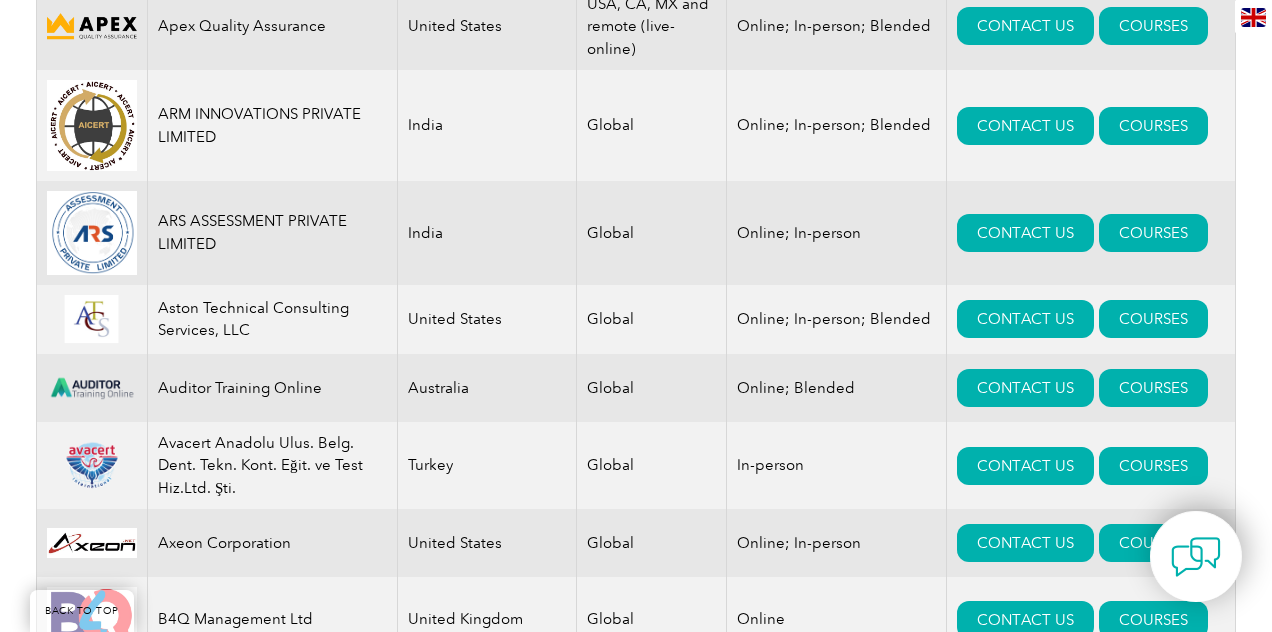 scroll, scrollTop: 2242, scrollLeft: 0, axis: vertical 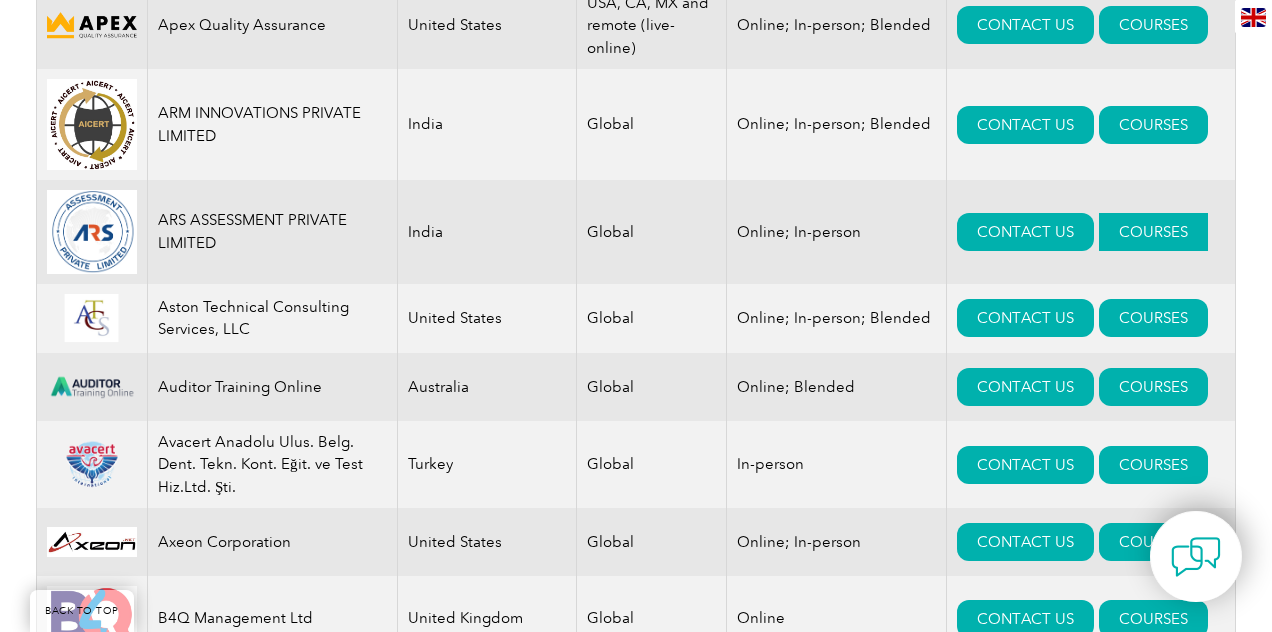 click on "COURSES" at bounding box center [1153, 232] 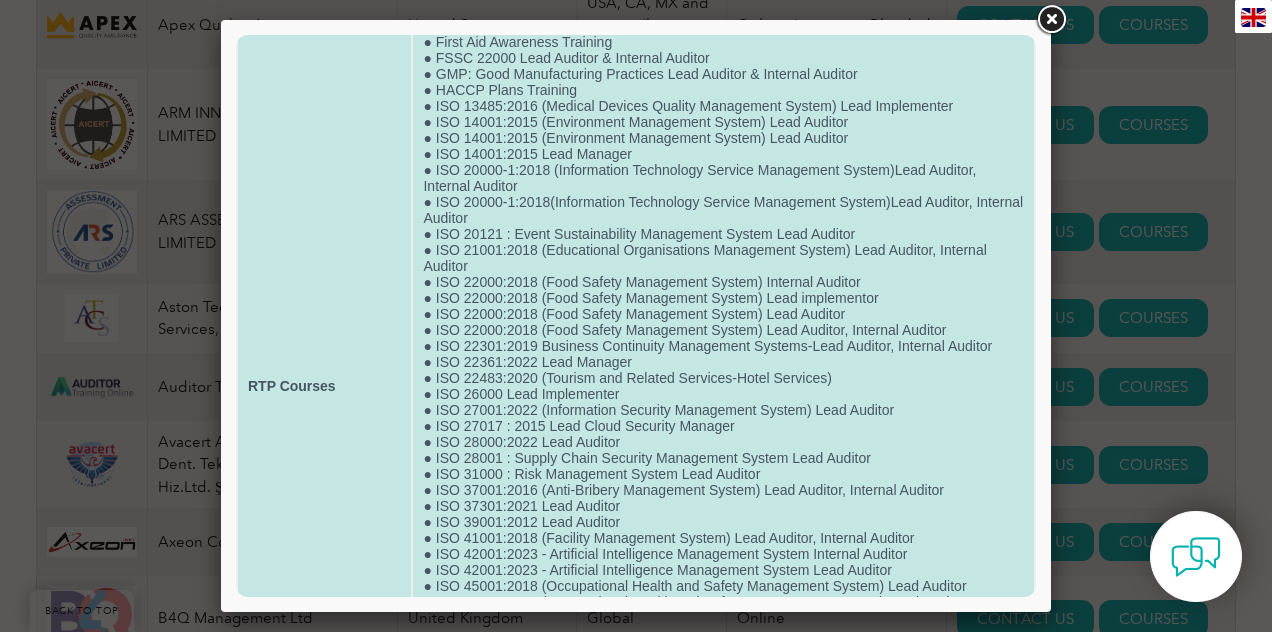 scroll, scrollTop: 280, scrollLeft: 0, axis: vertical 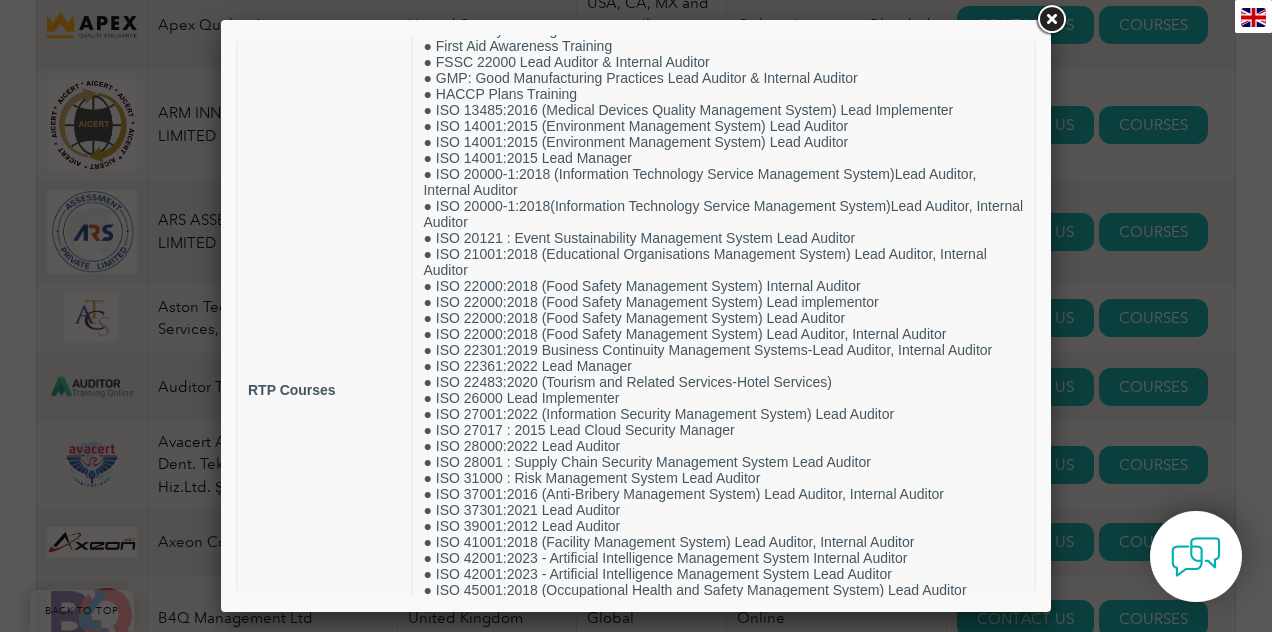 click at bounding box center [1051, 20] 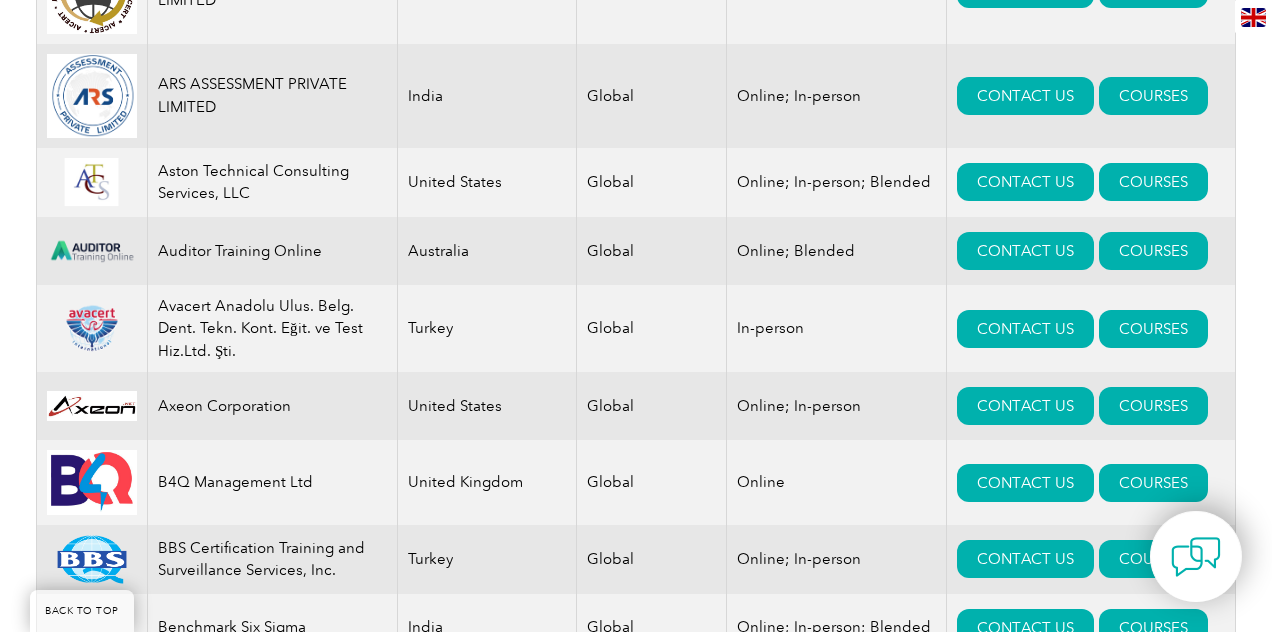 scroll, scrollTop: 2387, scrollLeft: 0, axis: vertical 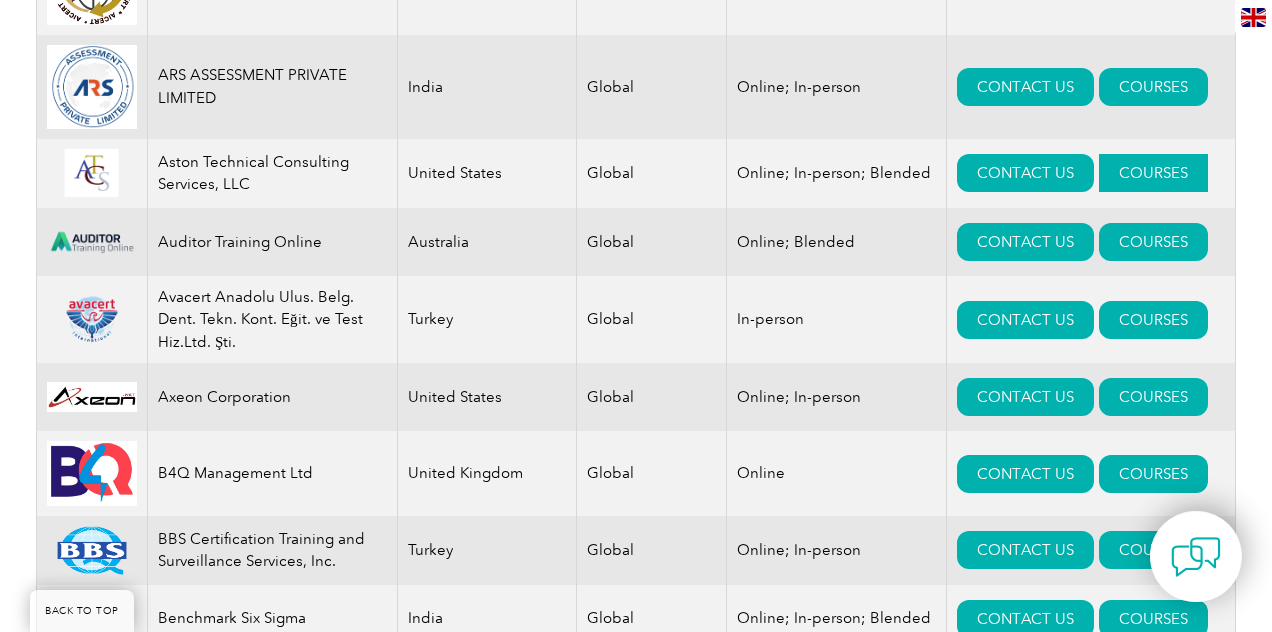 click on "COURSES" at bounding box center (1153, 173) 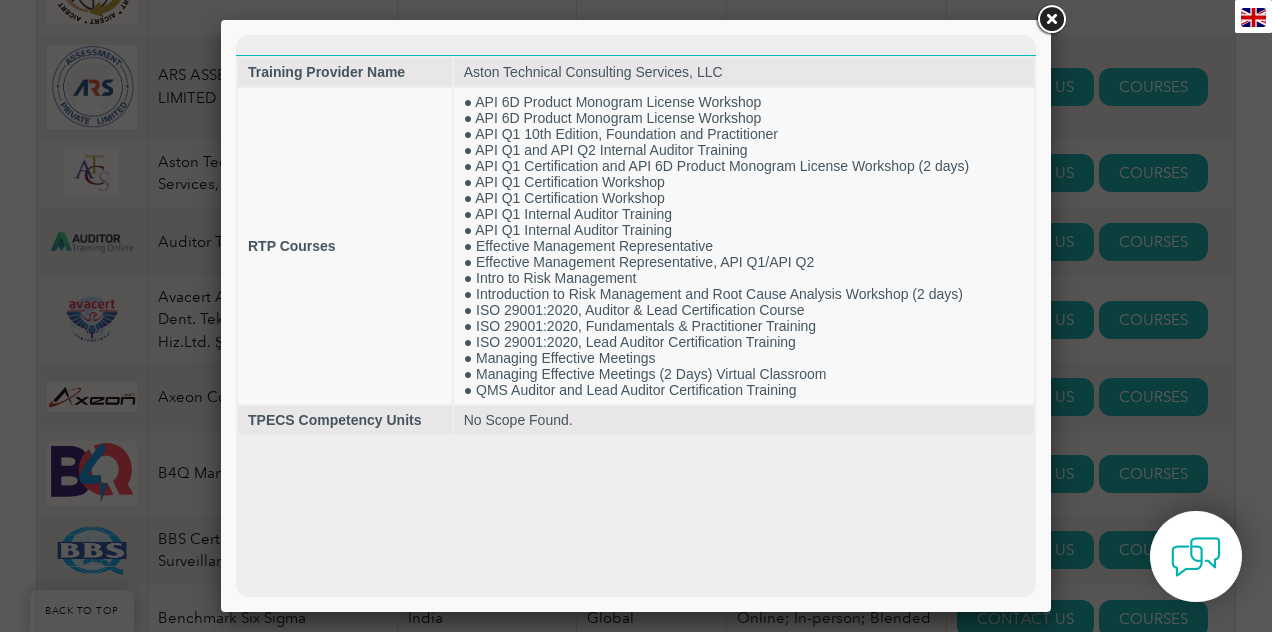 scroll, scrollTop: 0, scrollLeft: 0, axis: both 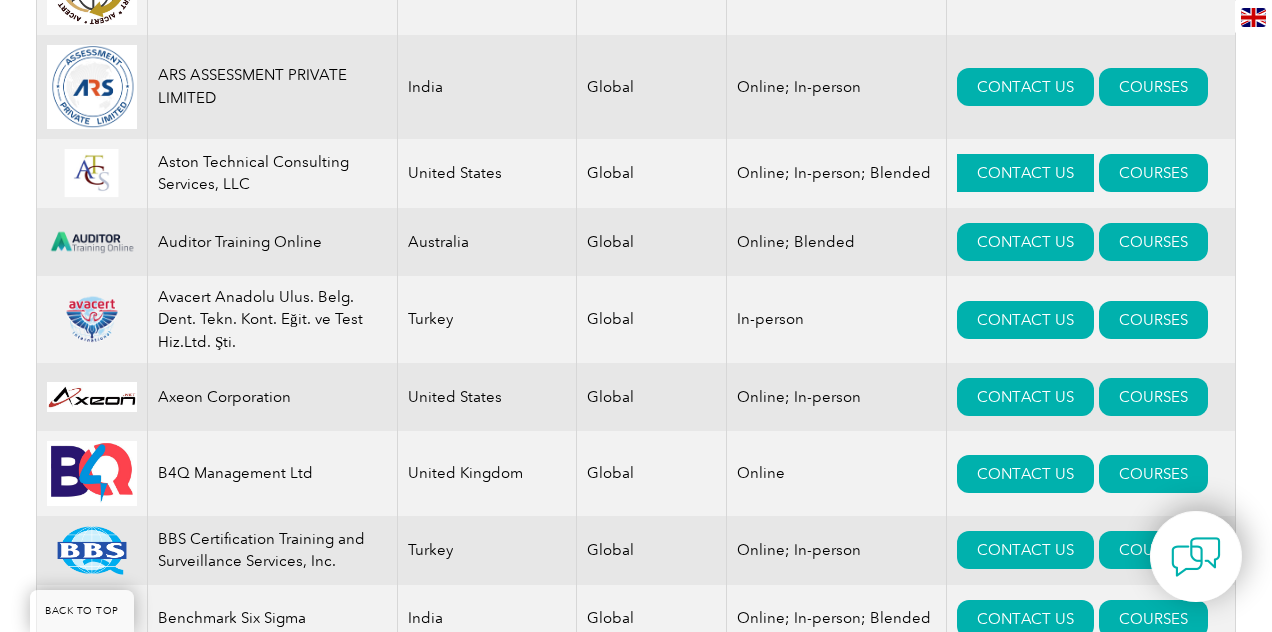 click on "CONTACT US" at bounding box center [1025, 173] 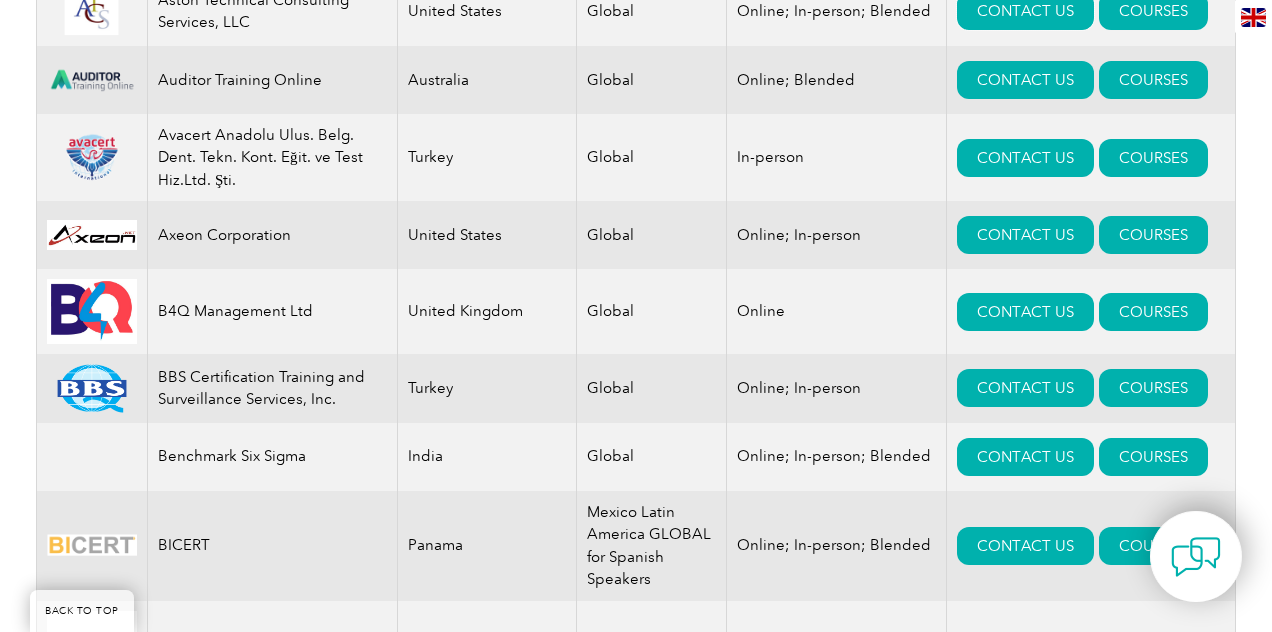 scroll, scrollTop: 2548, scrollLeft: 0, axis: vertical 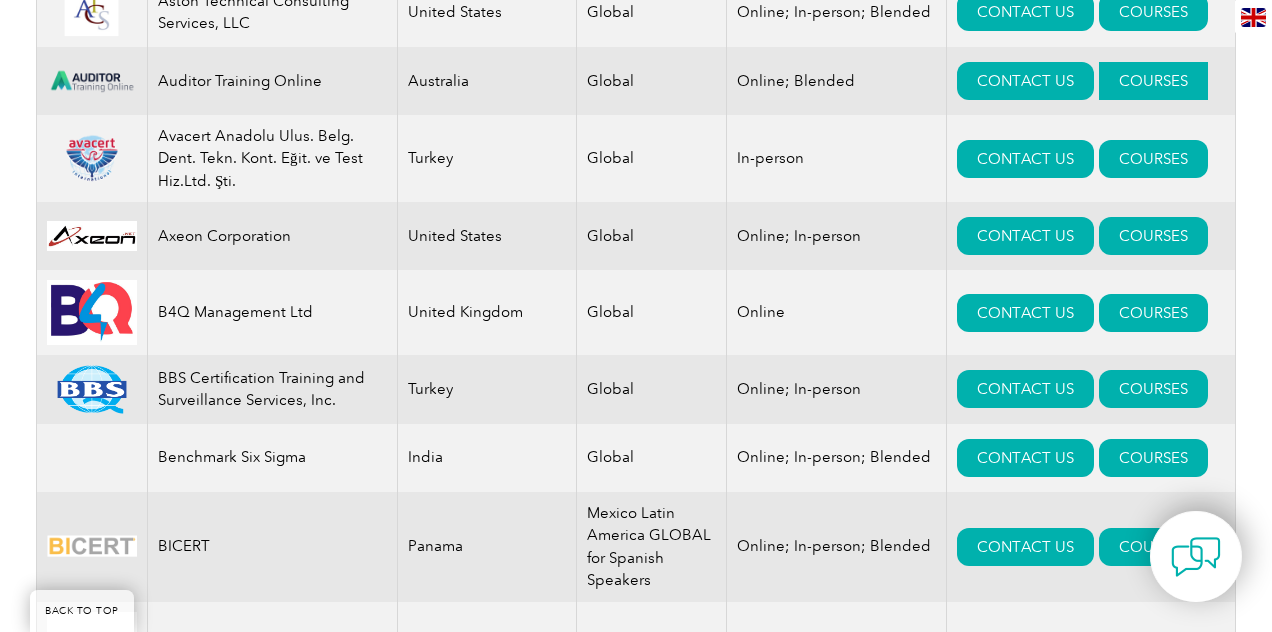 click on "COURSES" at bounding box center [1153, 81] 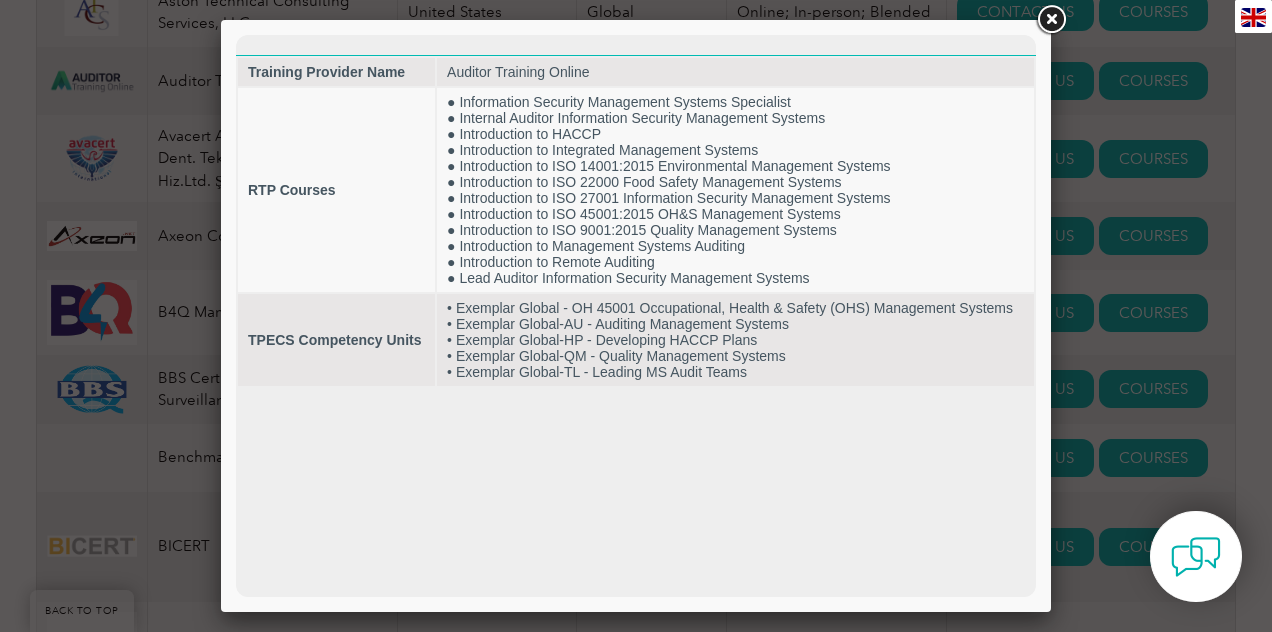 scroll, scrollTop: 0, scrollLeft: 0, axis: both 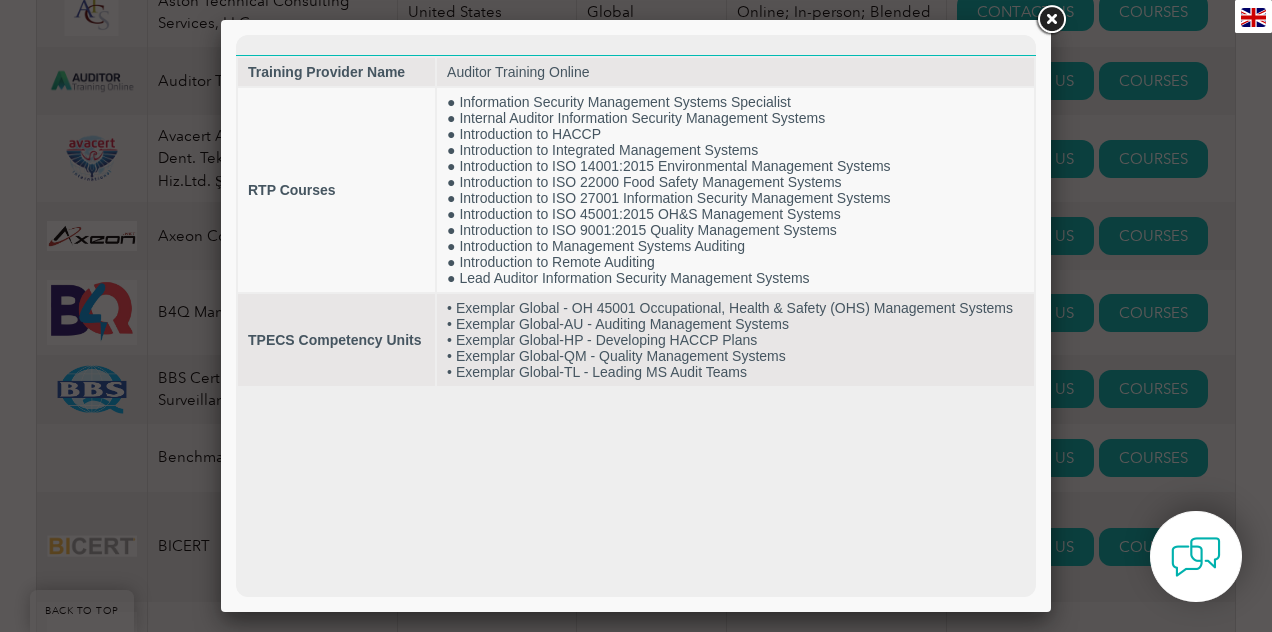 click at bounding box center [1051, 20] 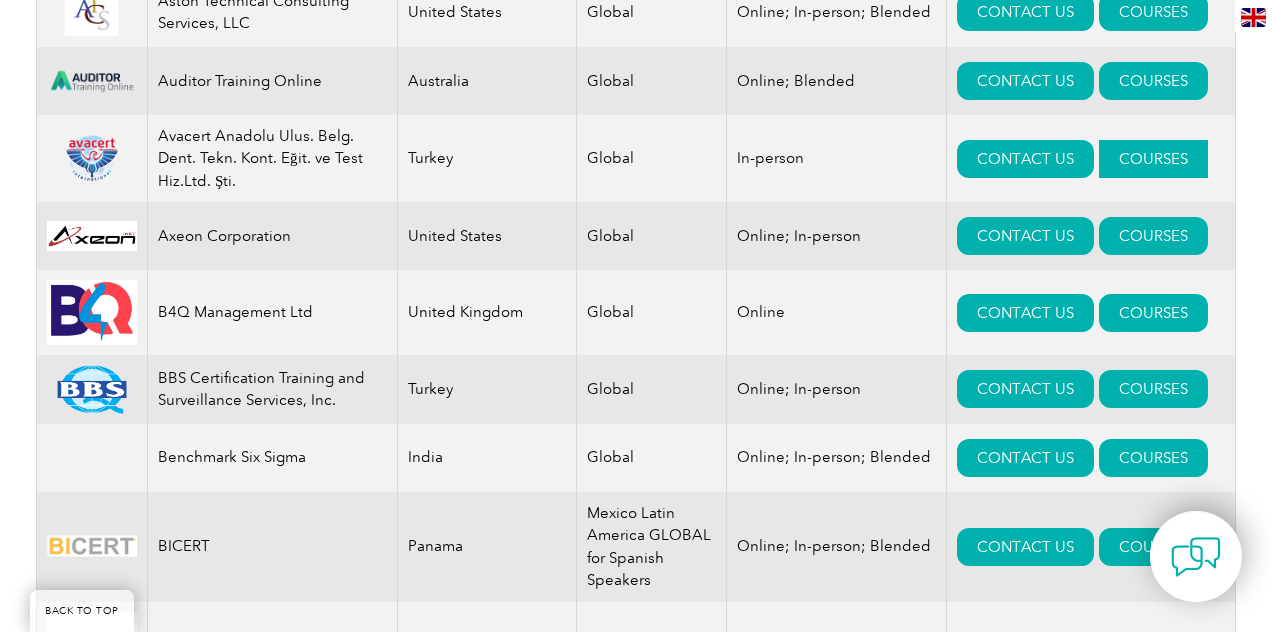 click on "COURSES" at bounding box center [1153, 159] 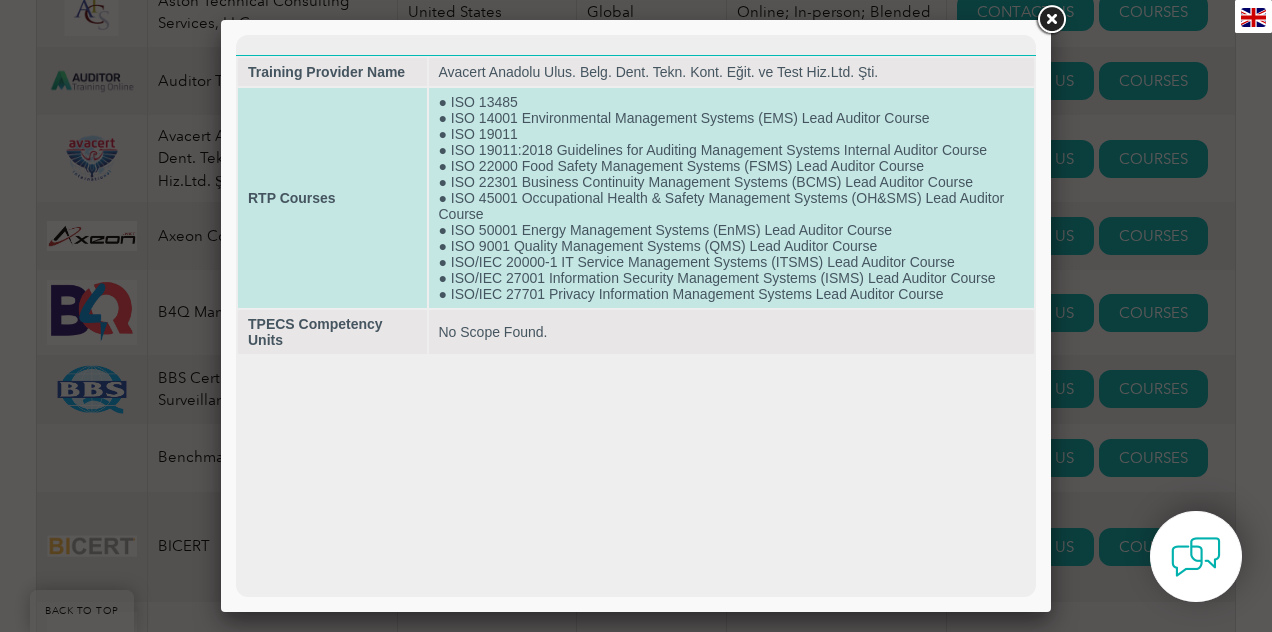 scroll, scrollTop: 0, scrollLeft: 0, axis: both 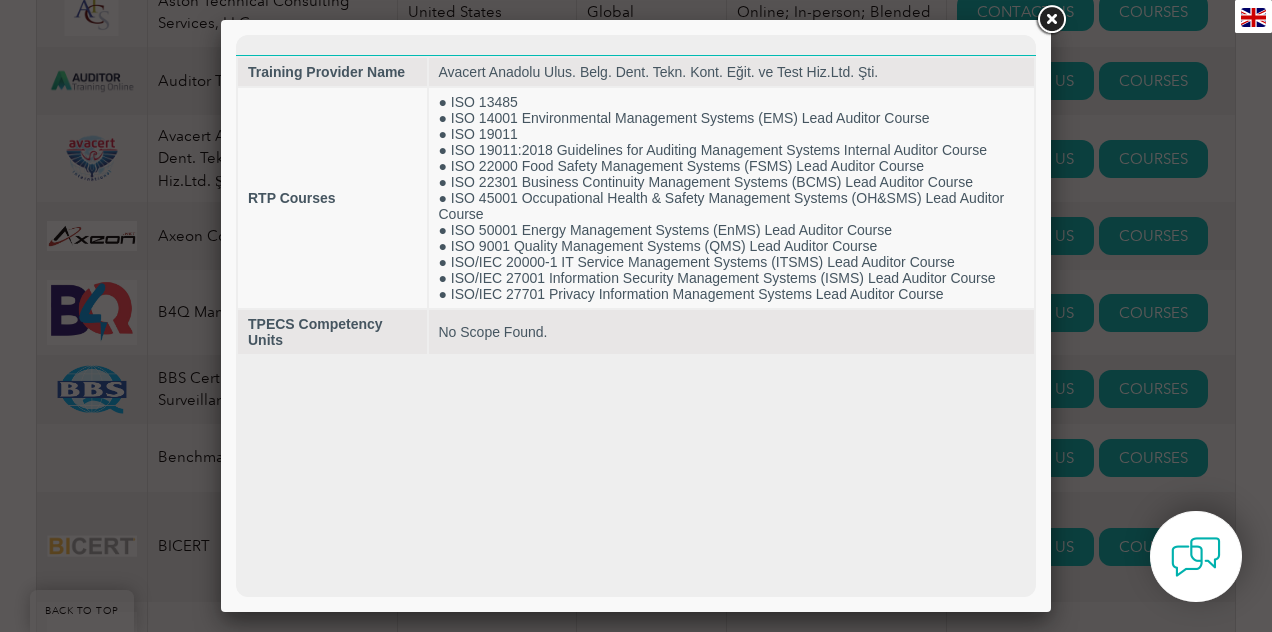 click at bounding box center (1051, 20) 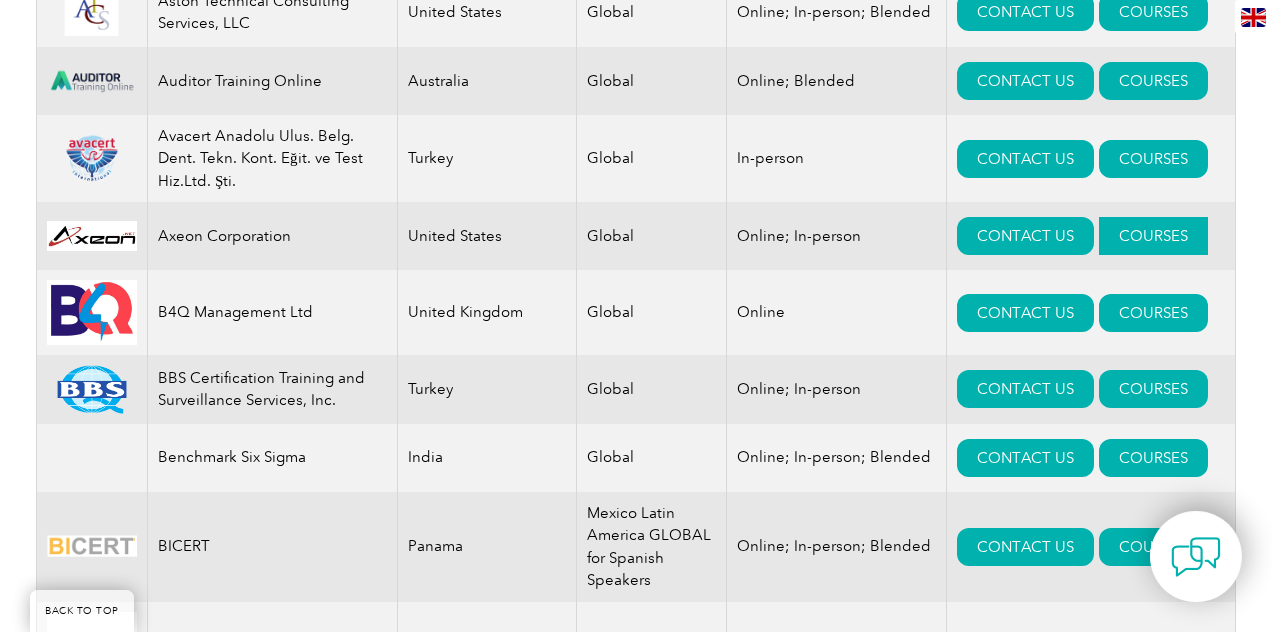 click on "COURSES" at bounding box center (1153, 236) 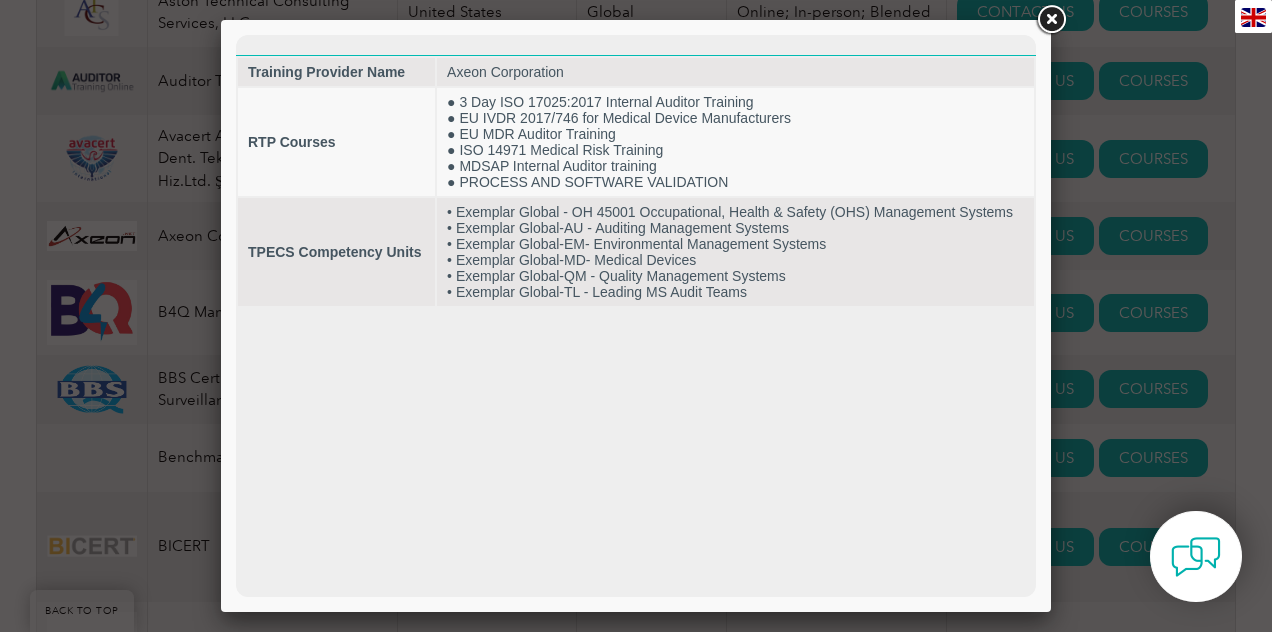 scroll, scrollTop: 0, scrollLeft: 0, axis: both 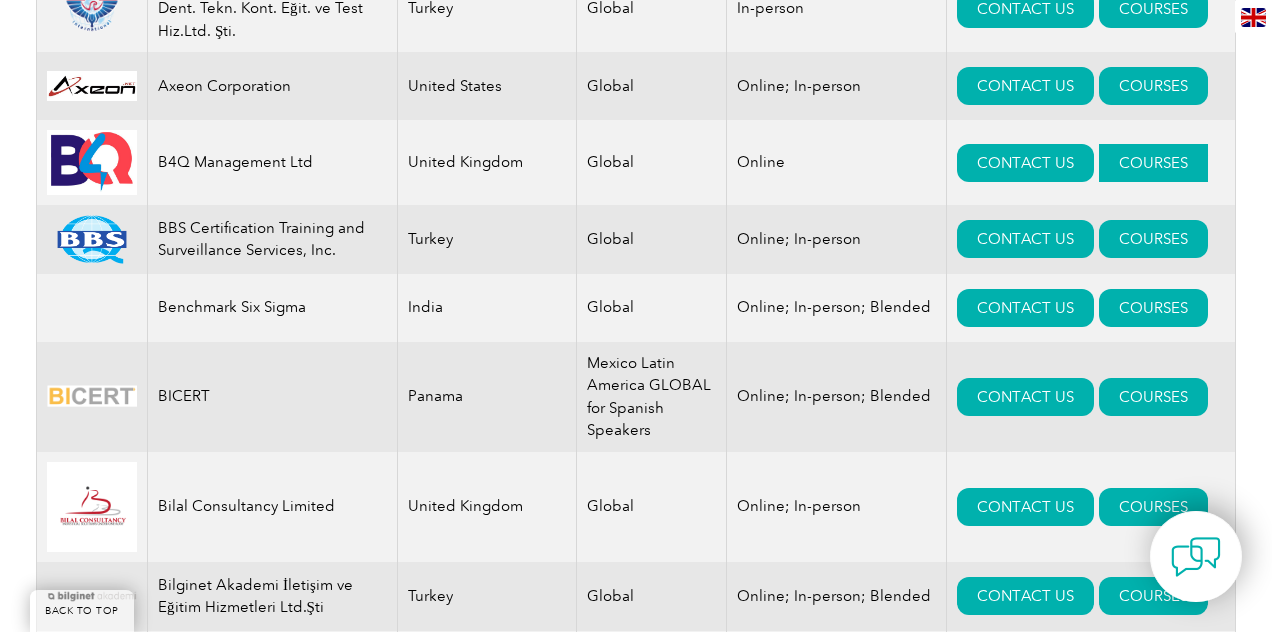 click on "COURSES" at bounding box center [1153, 163] 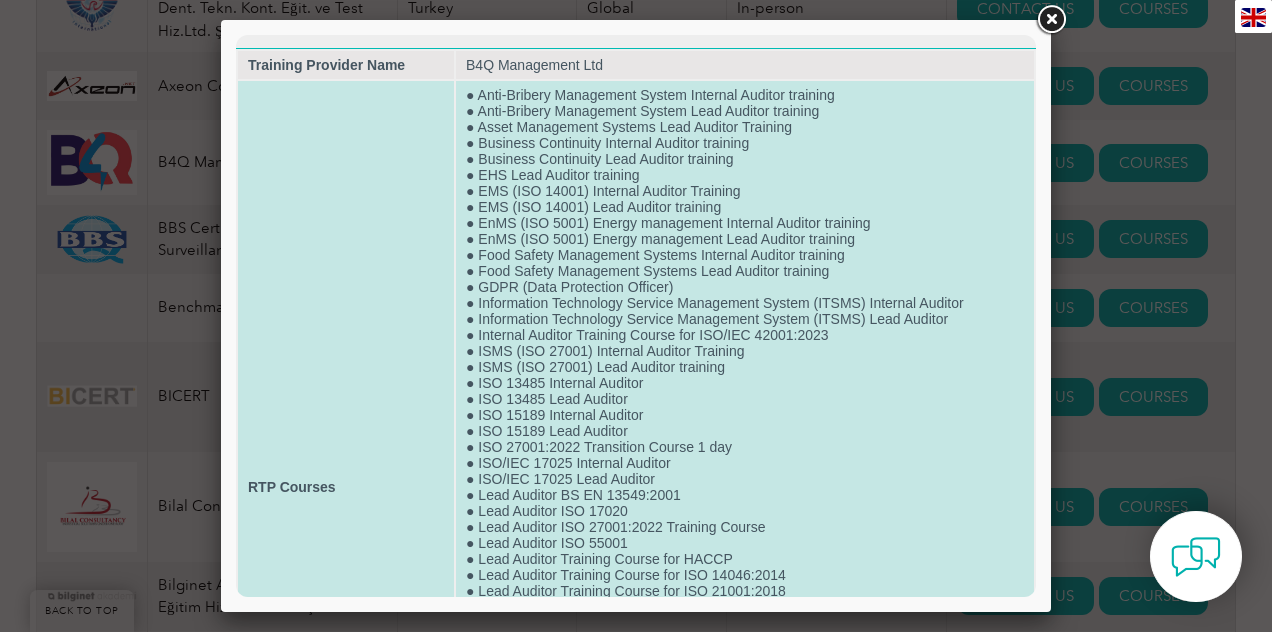 scroll, scrollTop: 0, scrollLeft: 0, axis: both 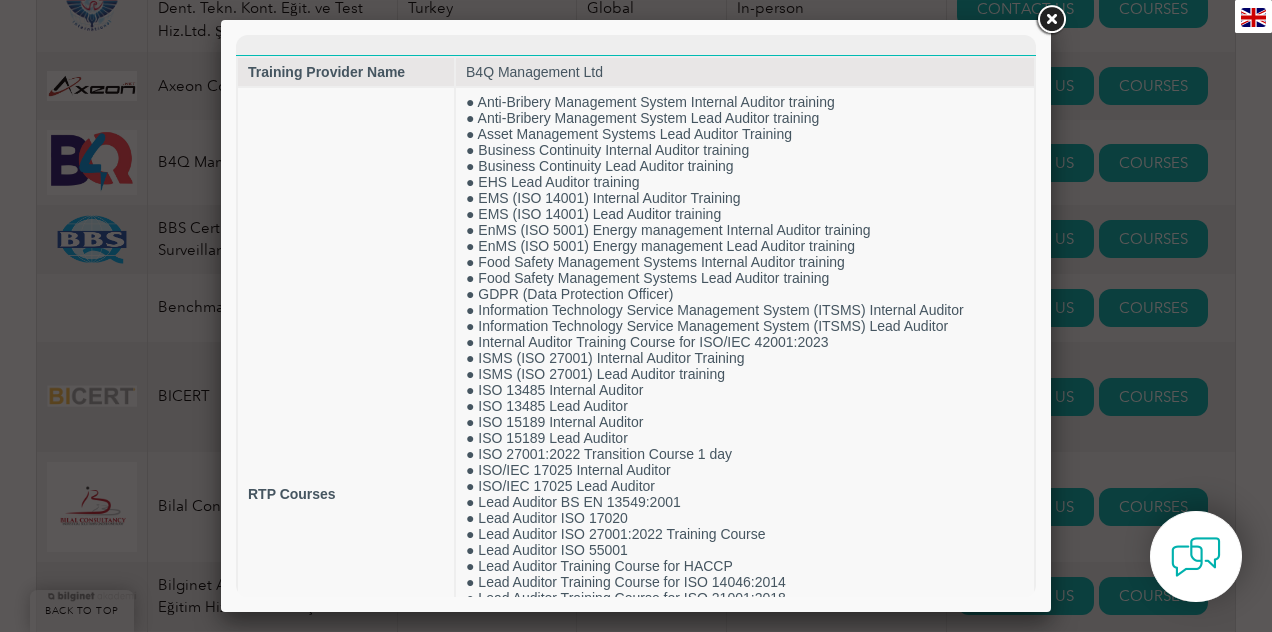 click at bounding box center (1051, 20) 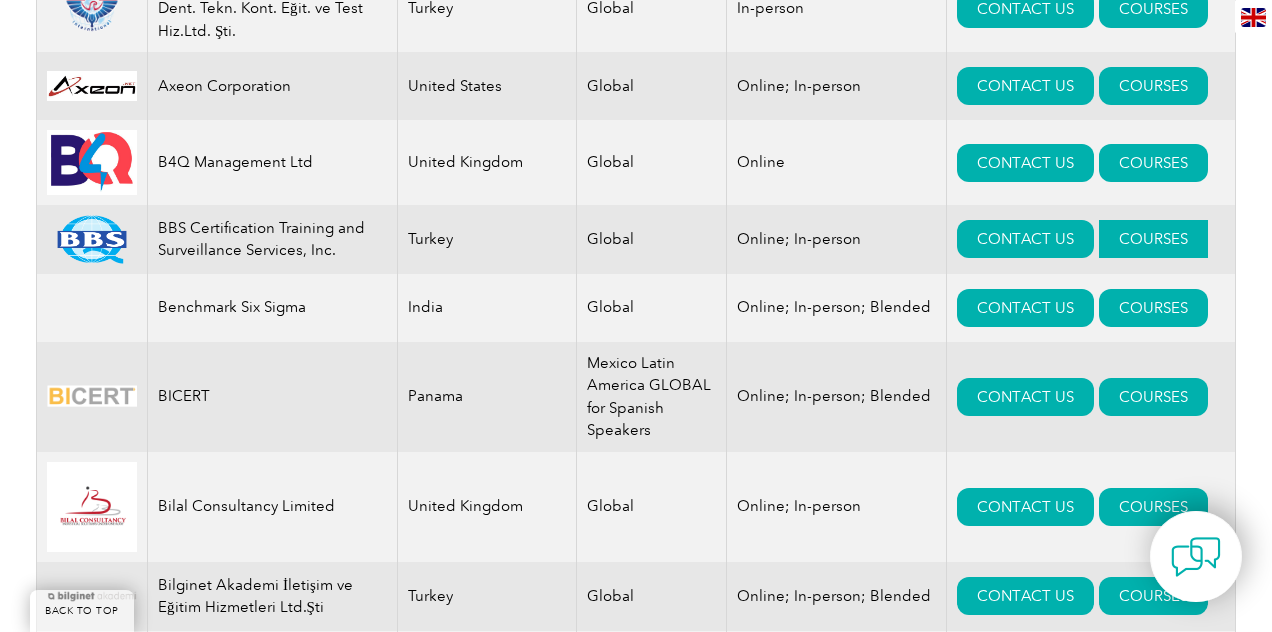 click on "COURSES" at bounding box center (1153, 239) 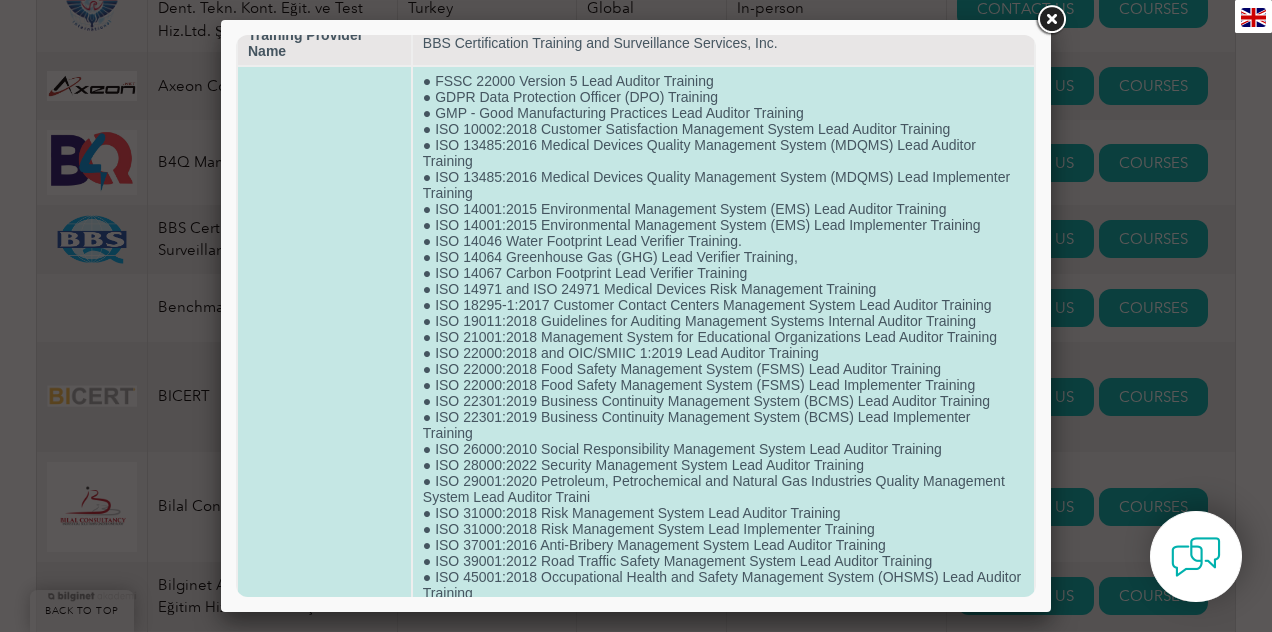 scroll, scrollTop: 0, scrollLeft: 0, axis: both 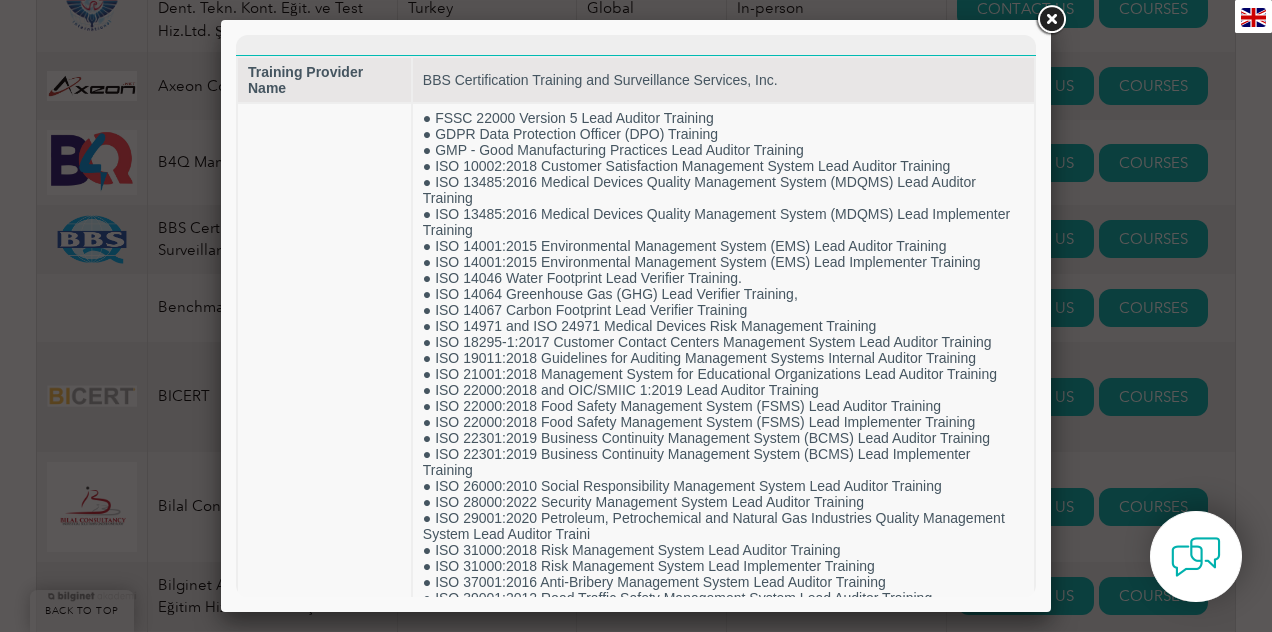 click at bounding box center (1051, 20) 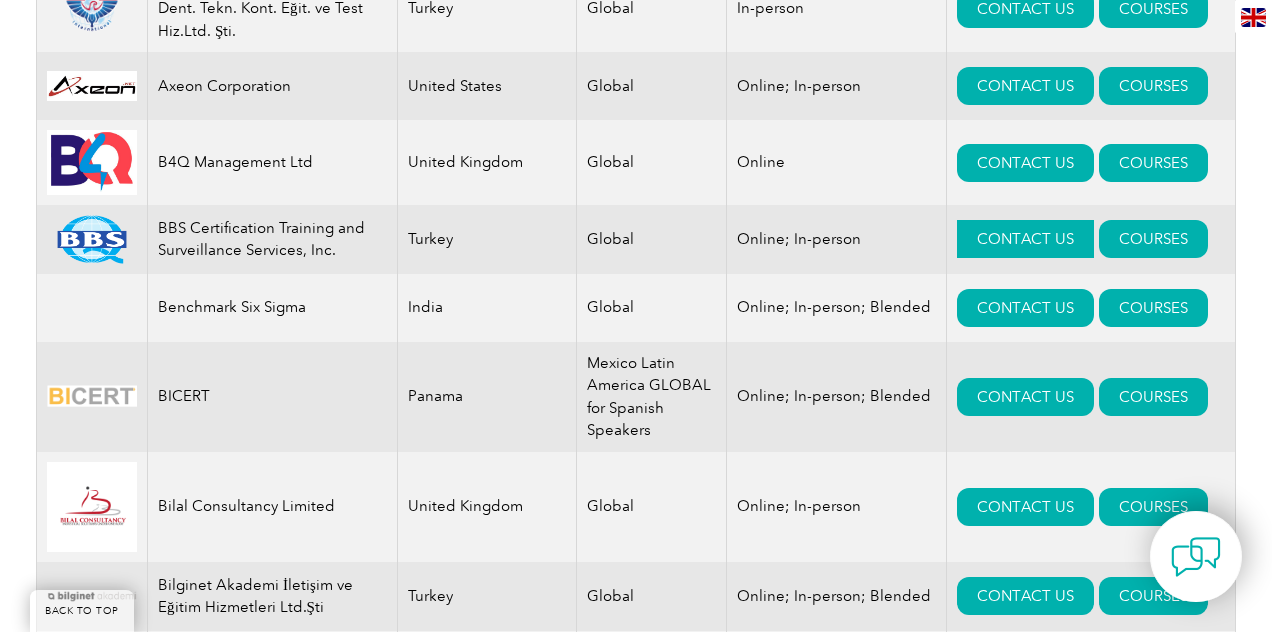 click on "CONTACT US" at bounding box center [1025, 239] 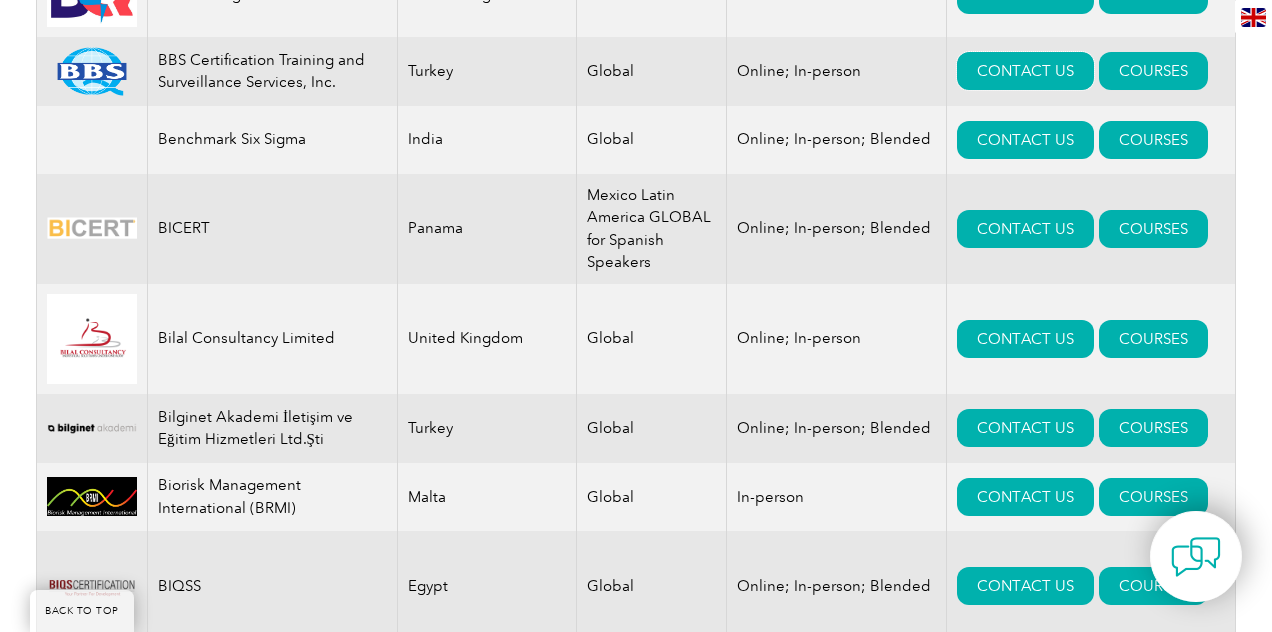 scroll, scrollTop: 2911, scrollLeft: 0, axis: vertical 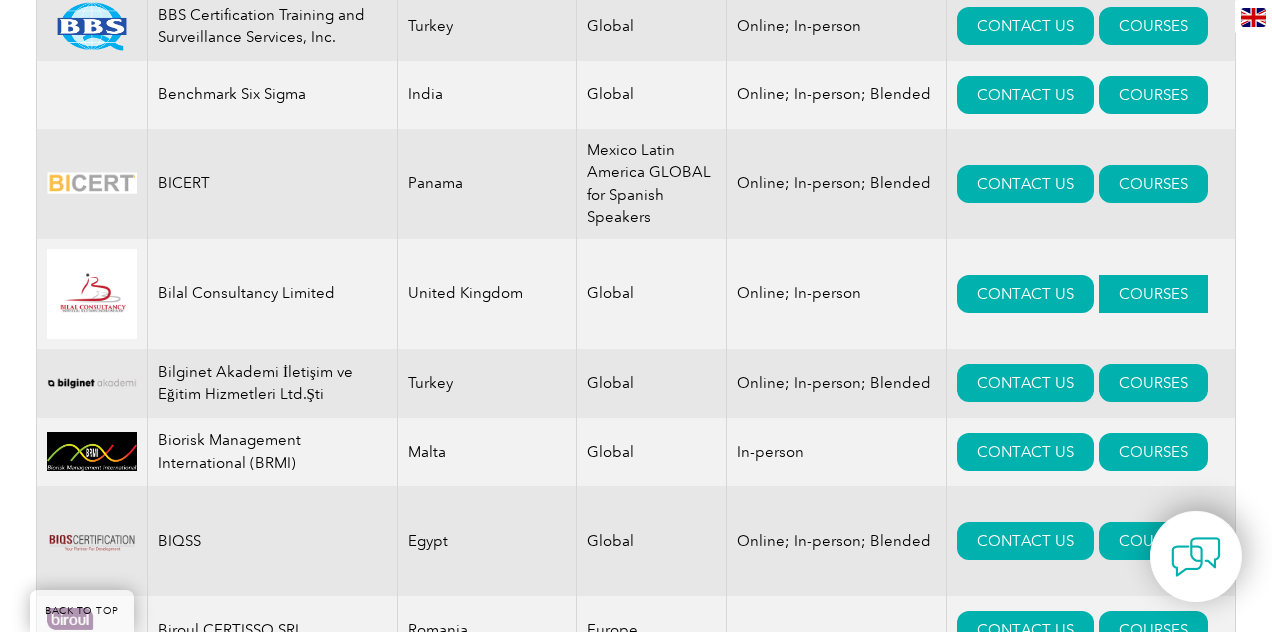 click on "COURSES" at bounding box center [1153, 294] 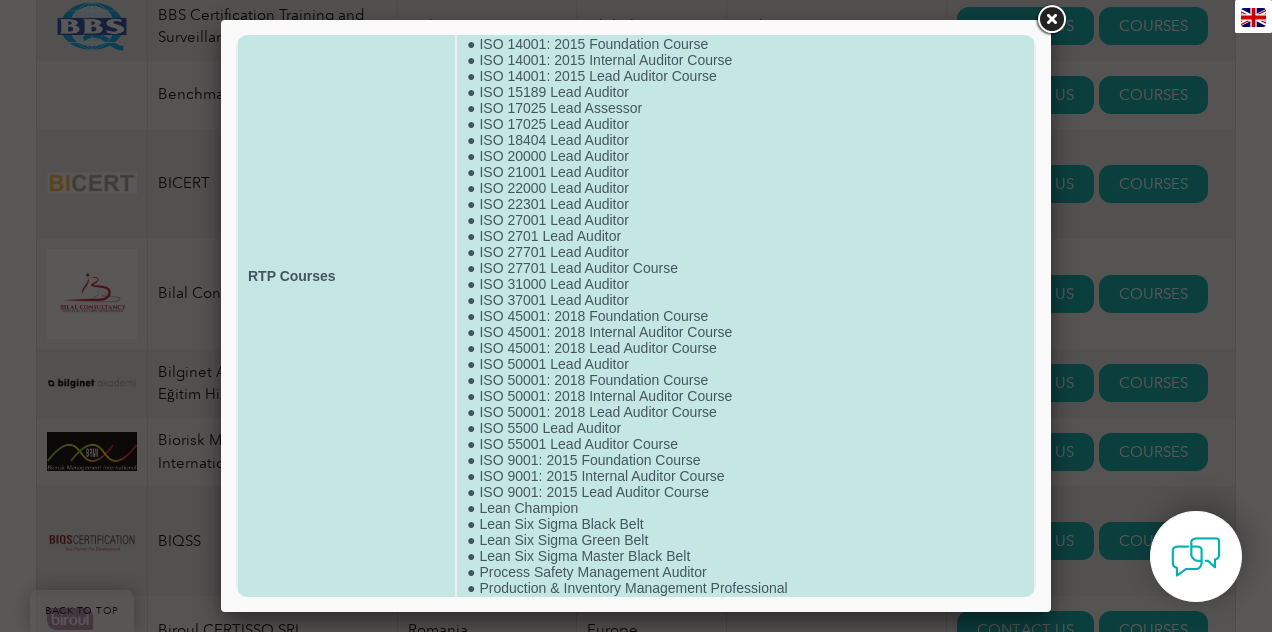 scroll, scrollTop: 0, scrollLeft: 0, axis: both 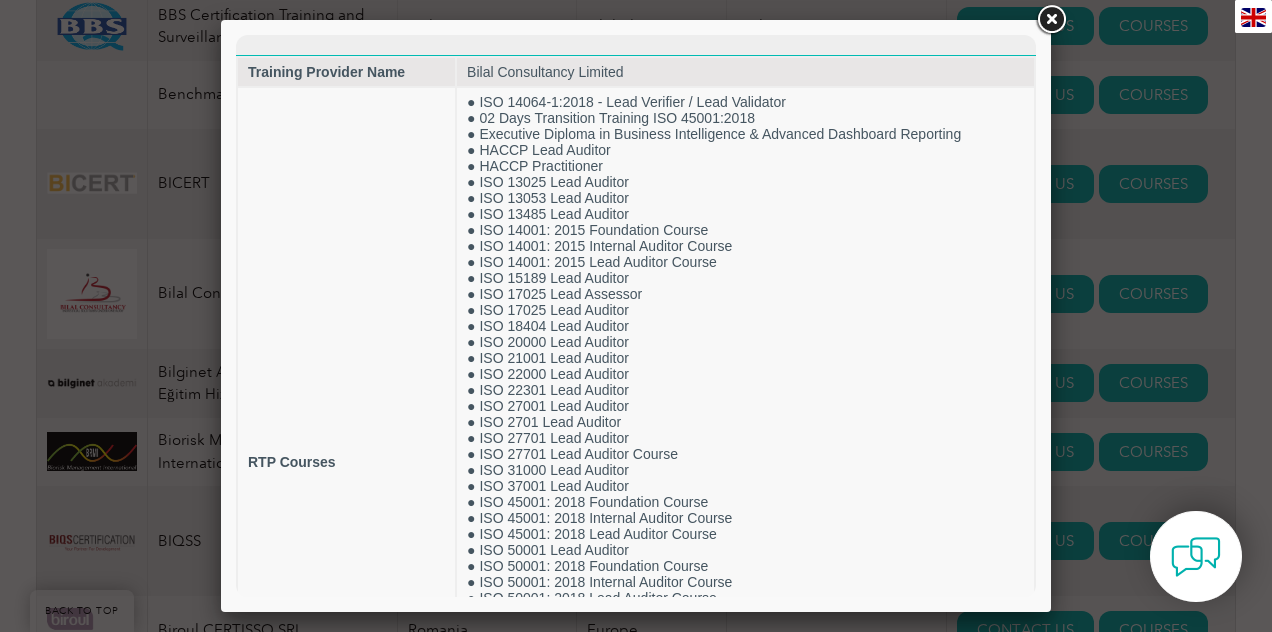 click at bounding box center [636, 316] 